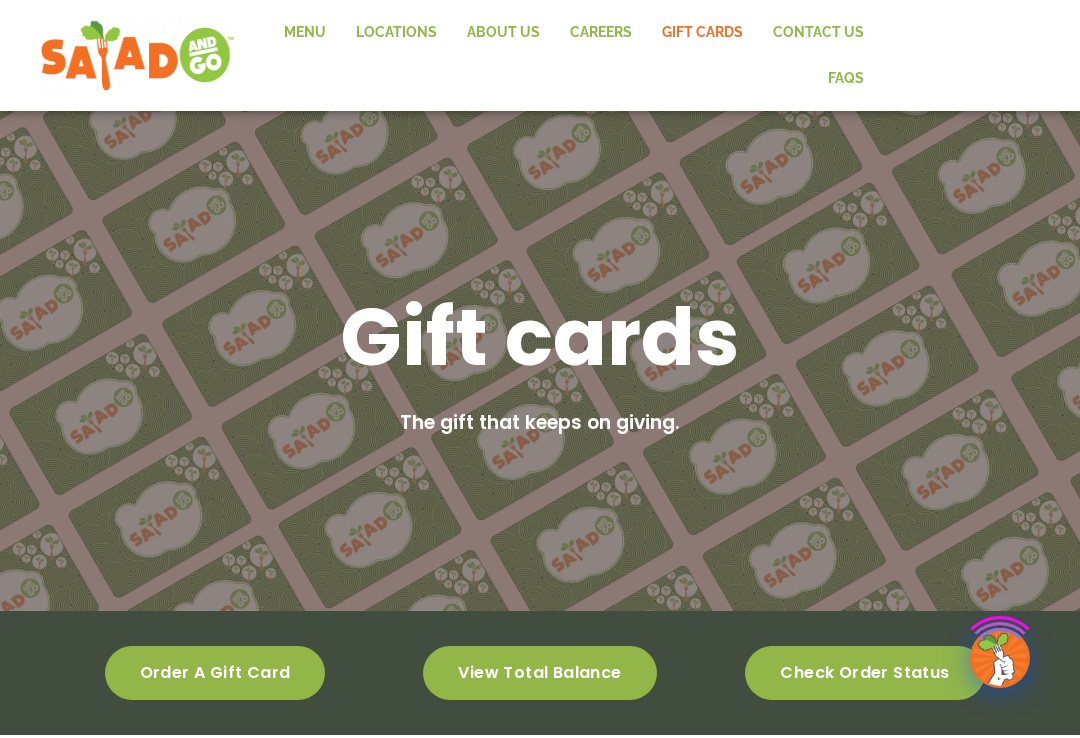 scroll, scrollTop: 0, scrollLeft: 0, axis: both 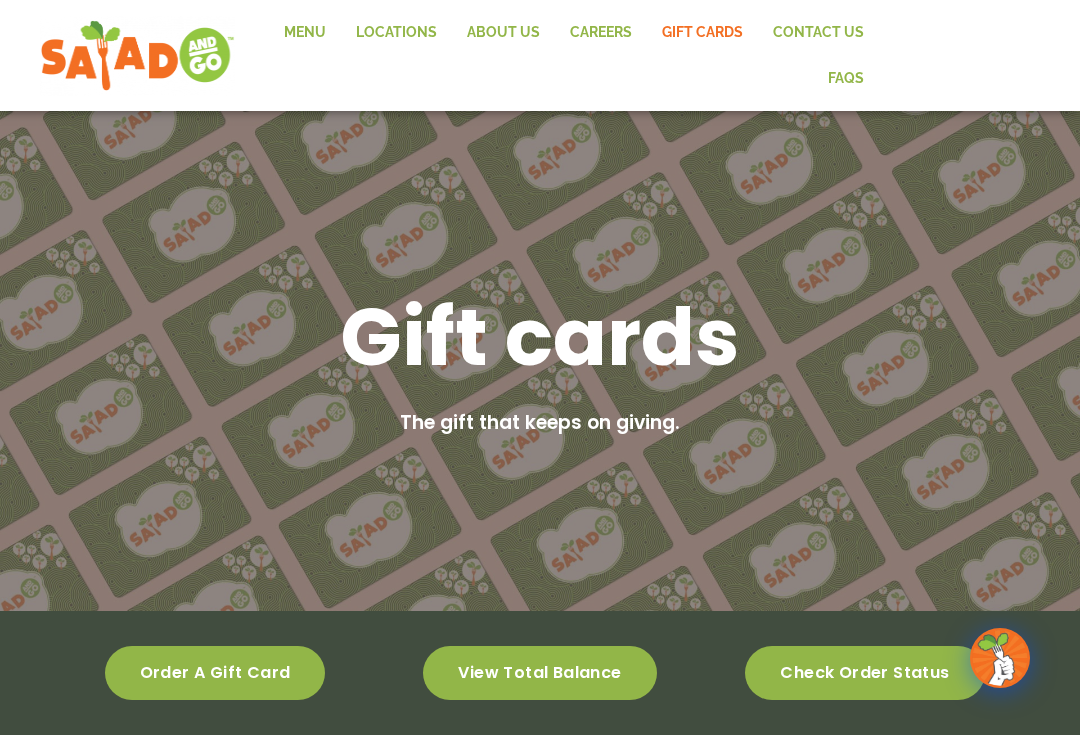 click on "Menu" 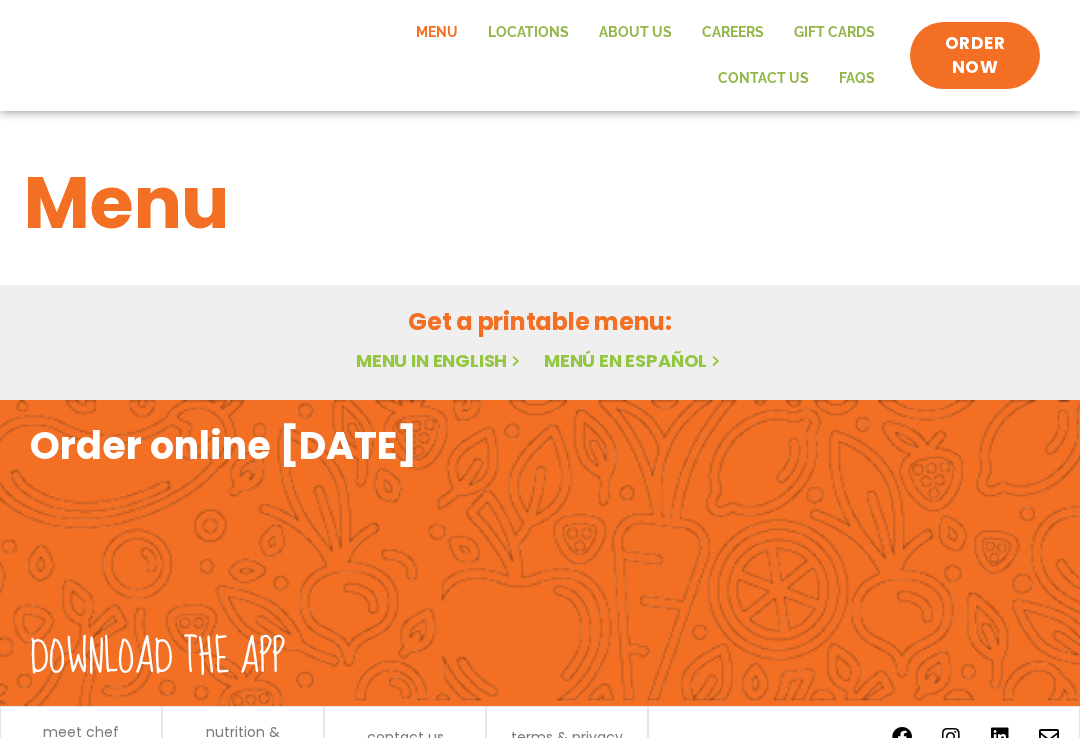 scroll, scrollTop: 0, scrollLeft: 0, axis: both 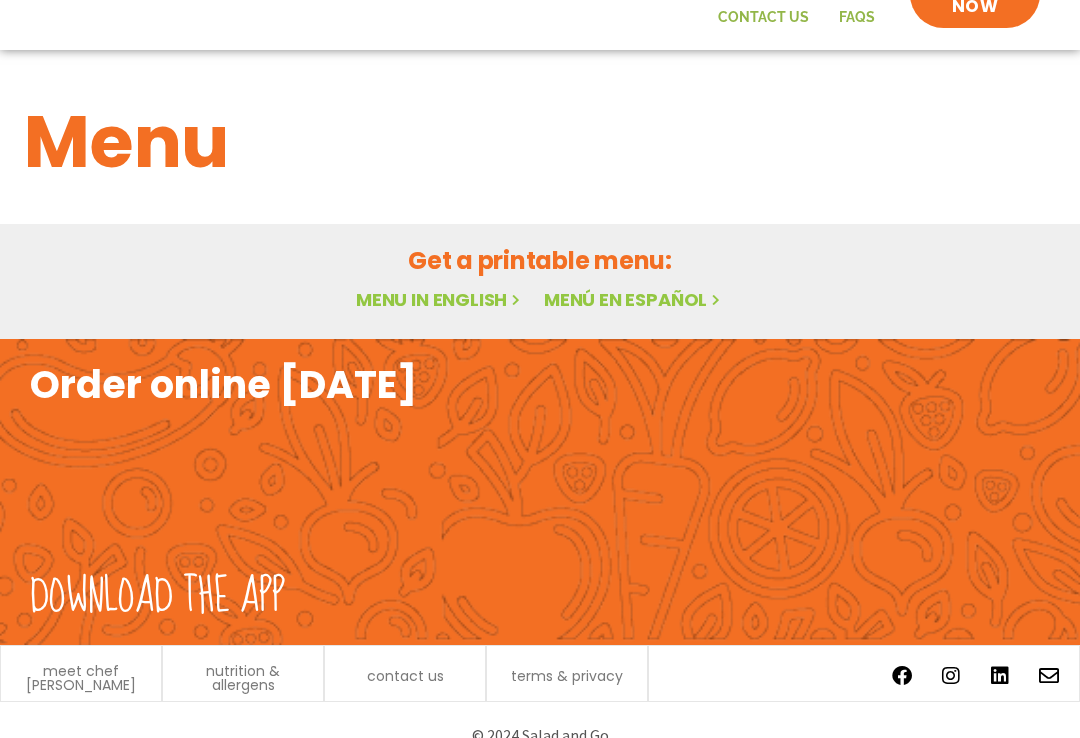 click on "Menu in English" at bounding box center (440, 300) 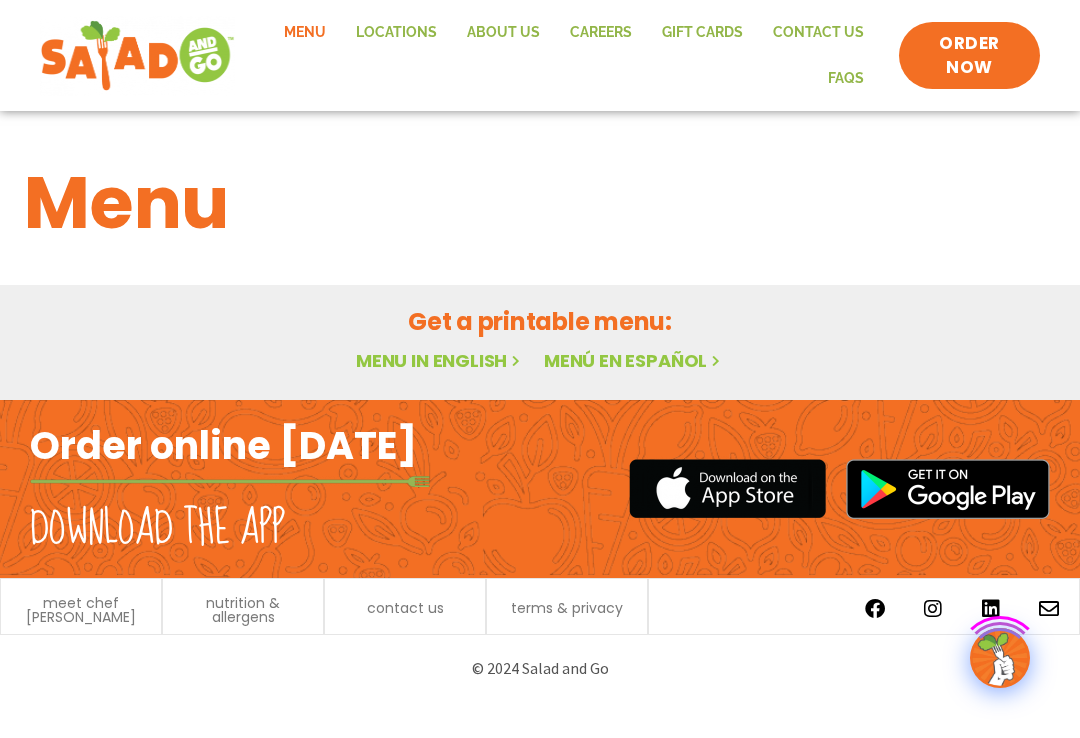scroll, scrollTop: 0, scrollLeft: 0, axis: both 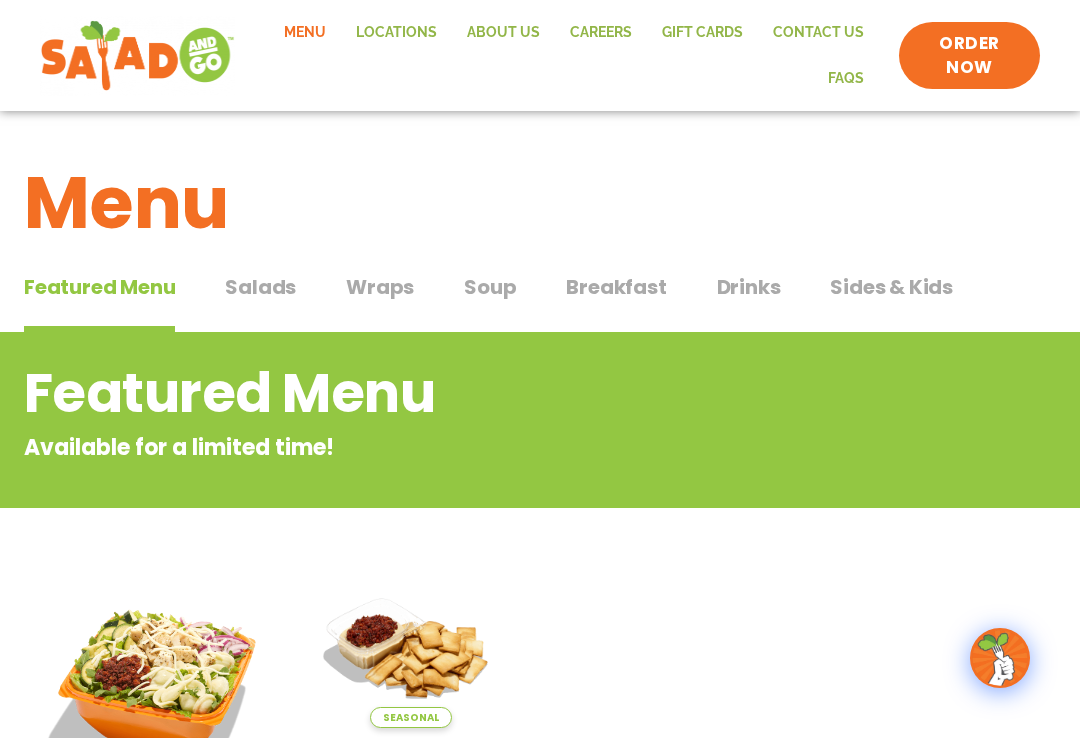 click on "Salads" at bounding box center (260, 287) 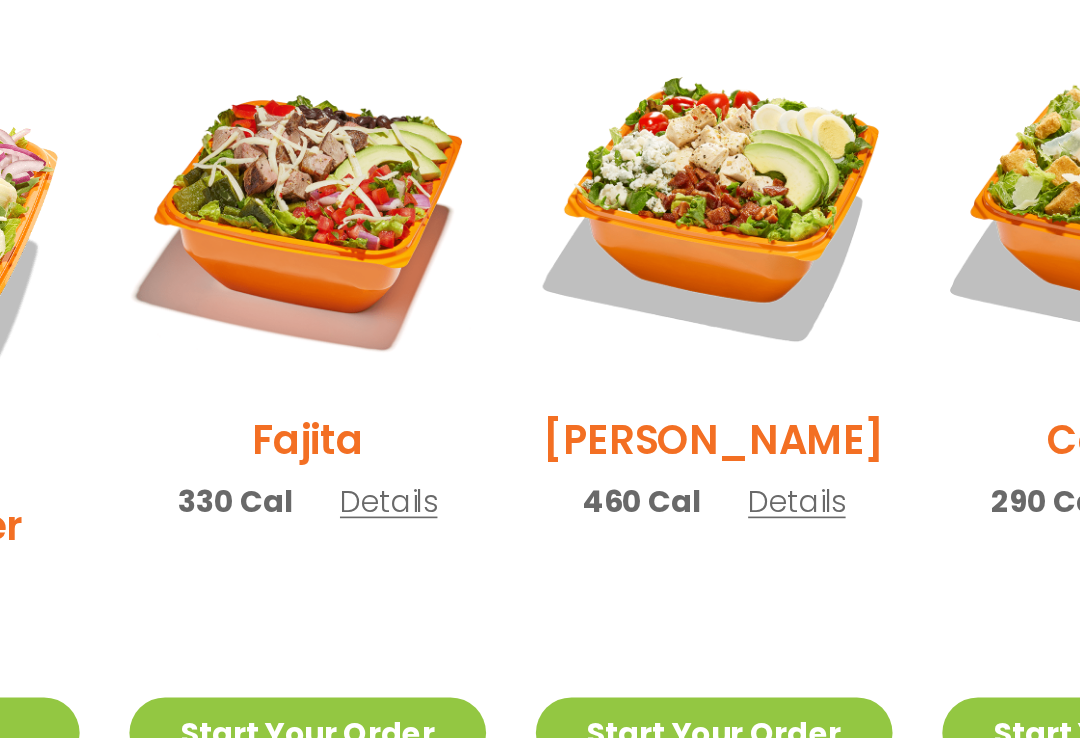 scroll, scrollTop: 383, scrollLeft: 0, axis: vertical 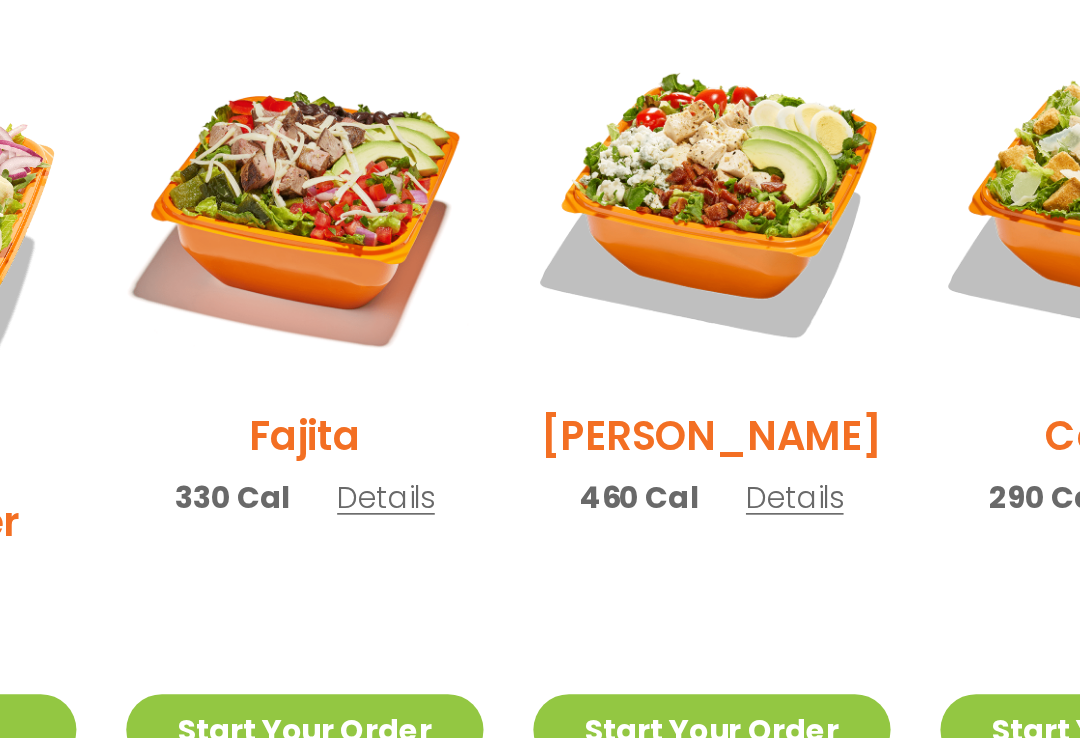 click on "Details" at bounding box center [492, 576] 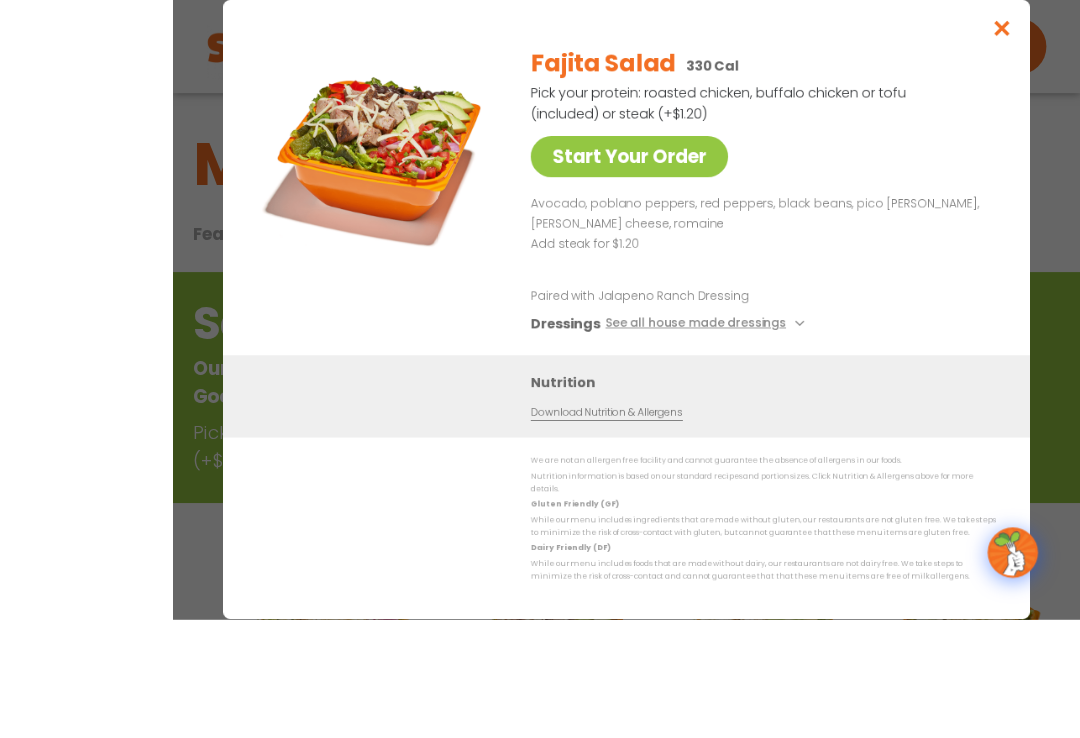 scroll, scrollTop: 195, scrollLeft: 0, axis: vertical 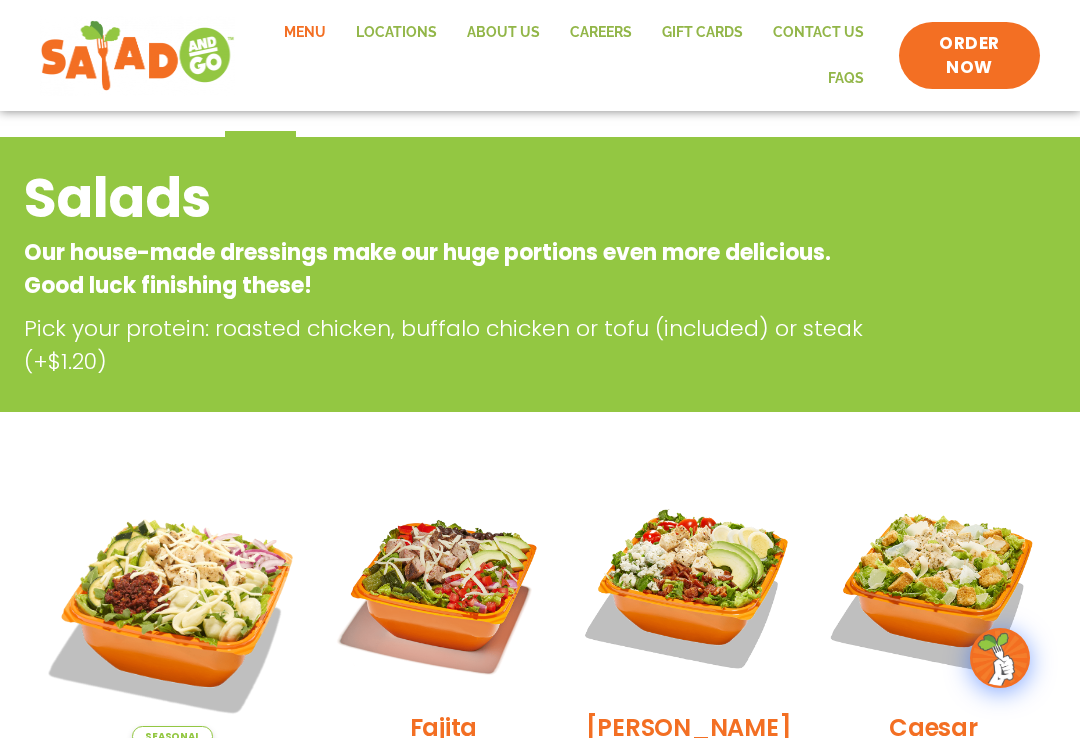 click at bounding box center (172, 613) 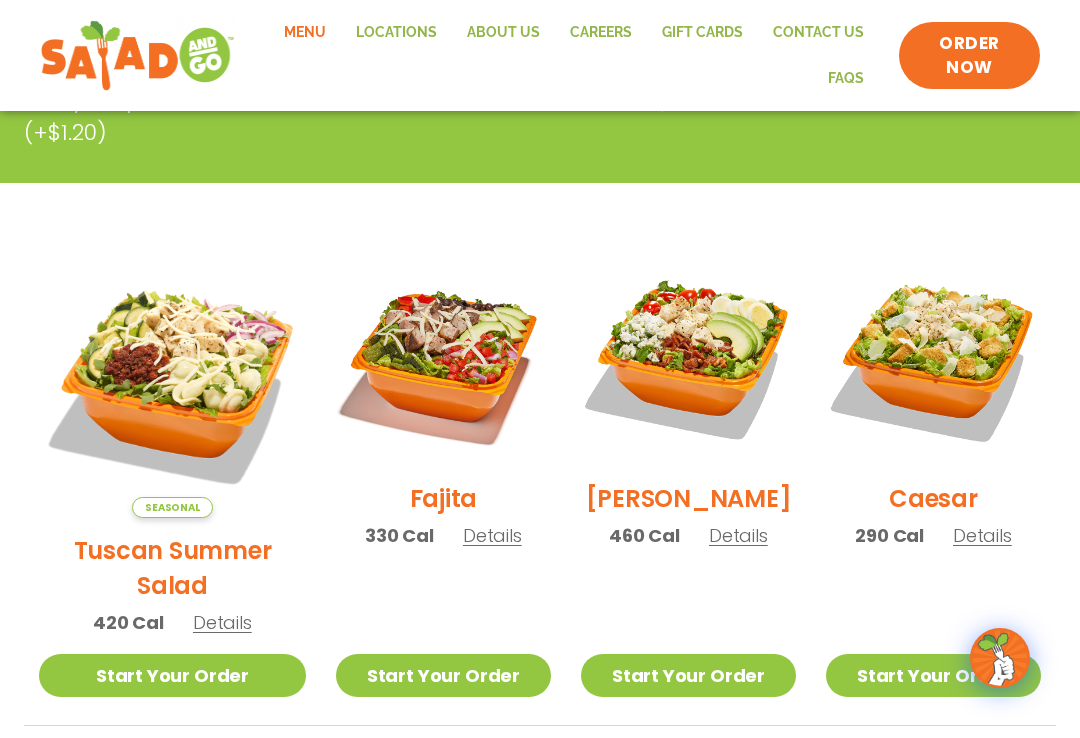 scroll, scrollTop: 422, scrollLeft: 0, axis: vertical 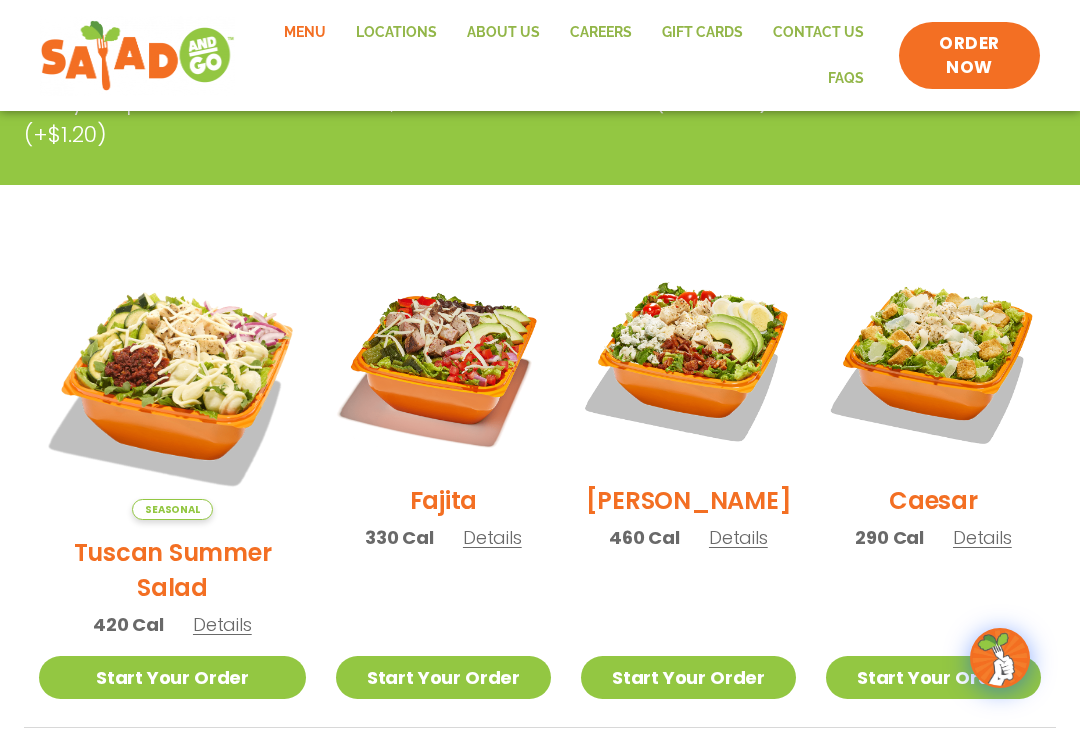 click on "Details" at bounding box center [222, 624] 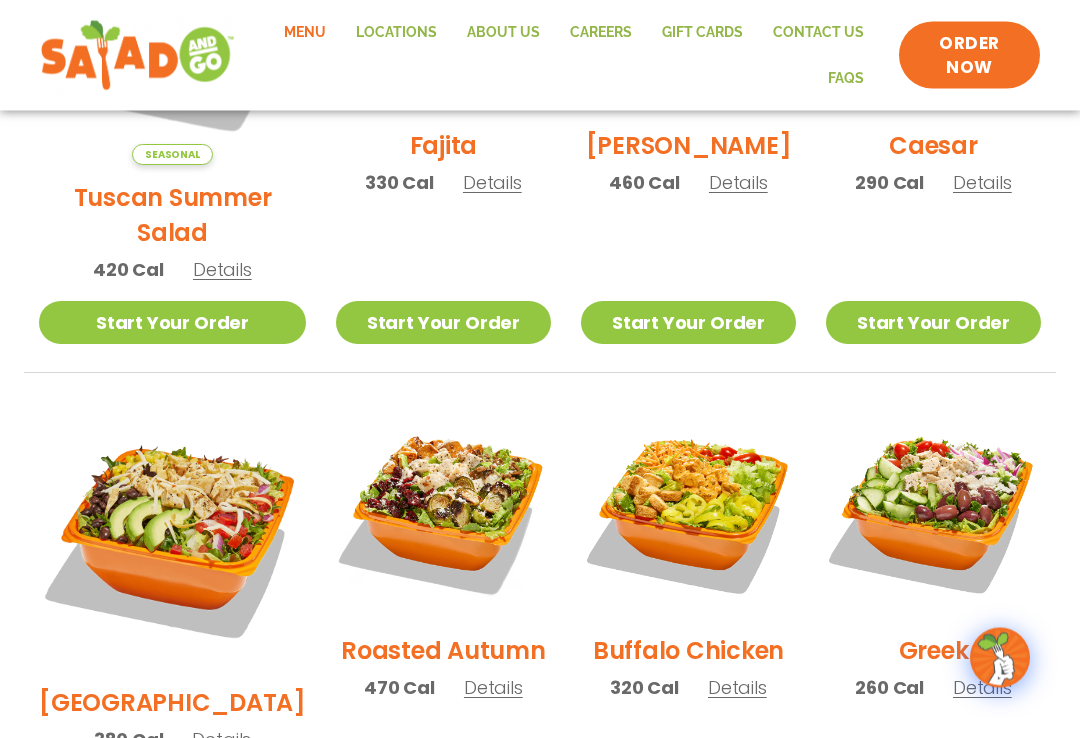 scroll, scrollTop: 777, scrollLeft: 0, axis: vertical 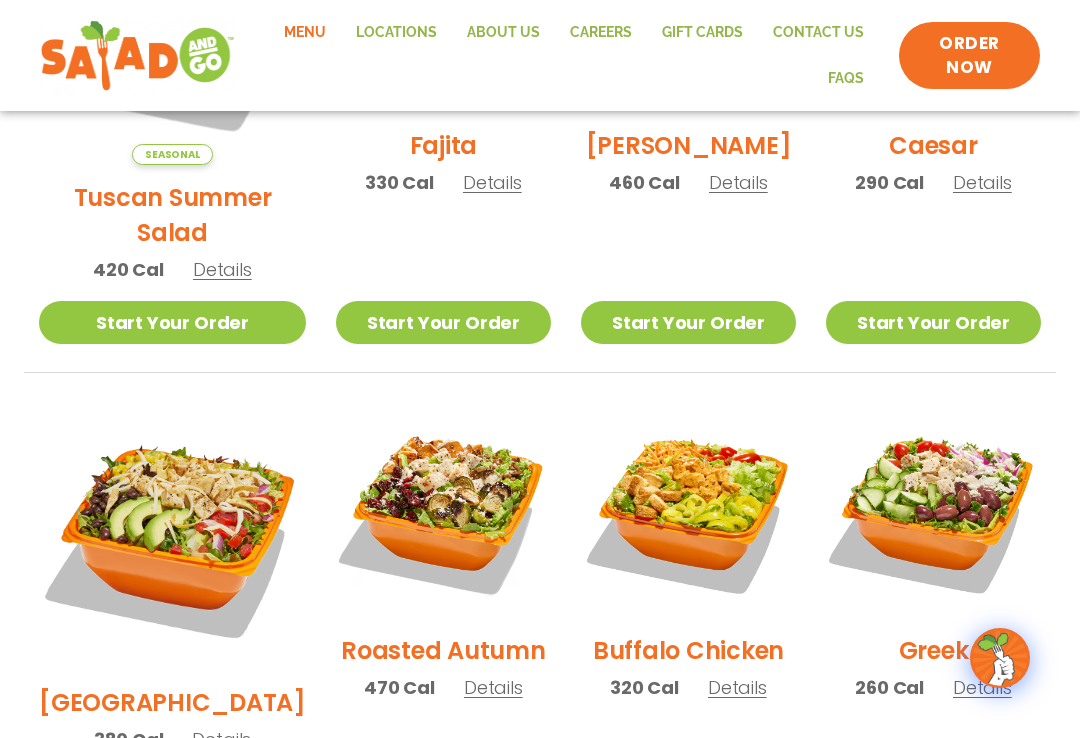 click at bounding box center (688, 510) 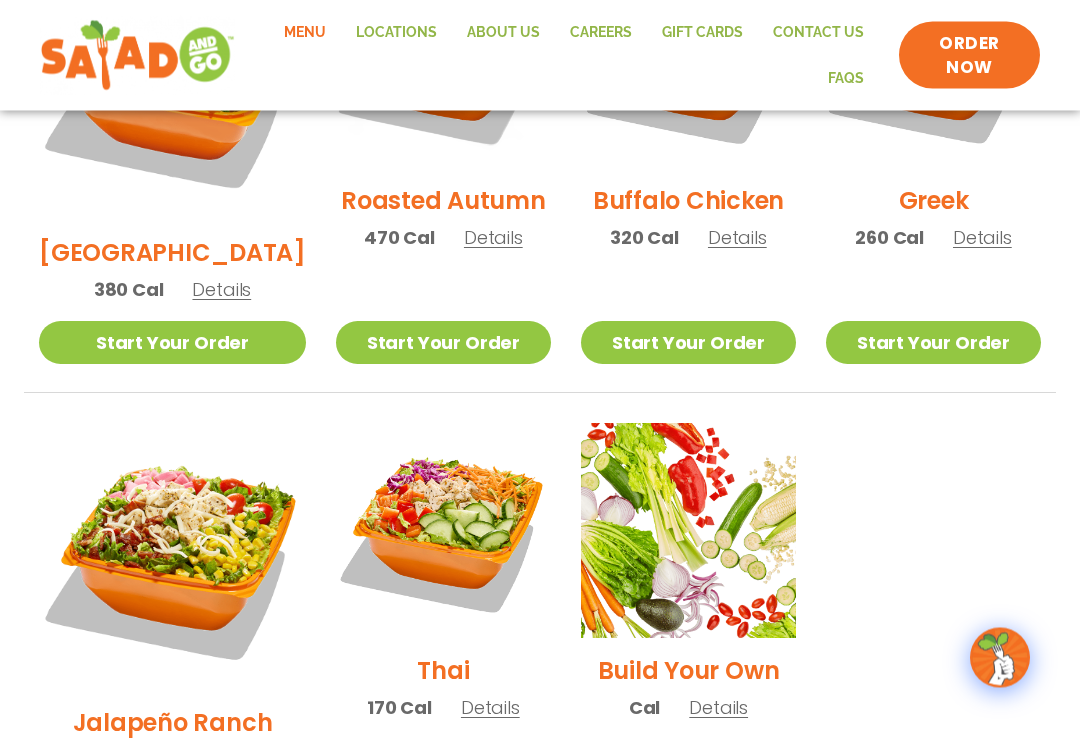 scroll, scrollTop: 1227, scrollLeft: 0, axis: vertical 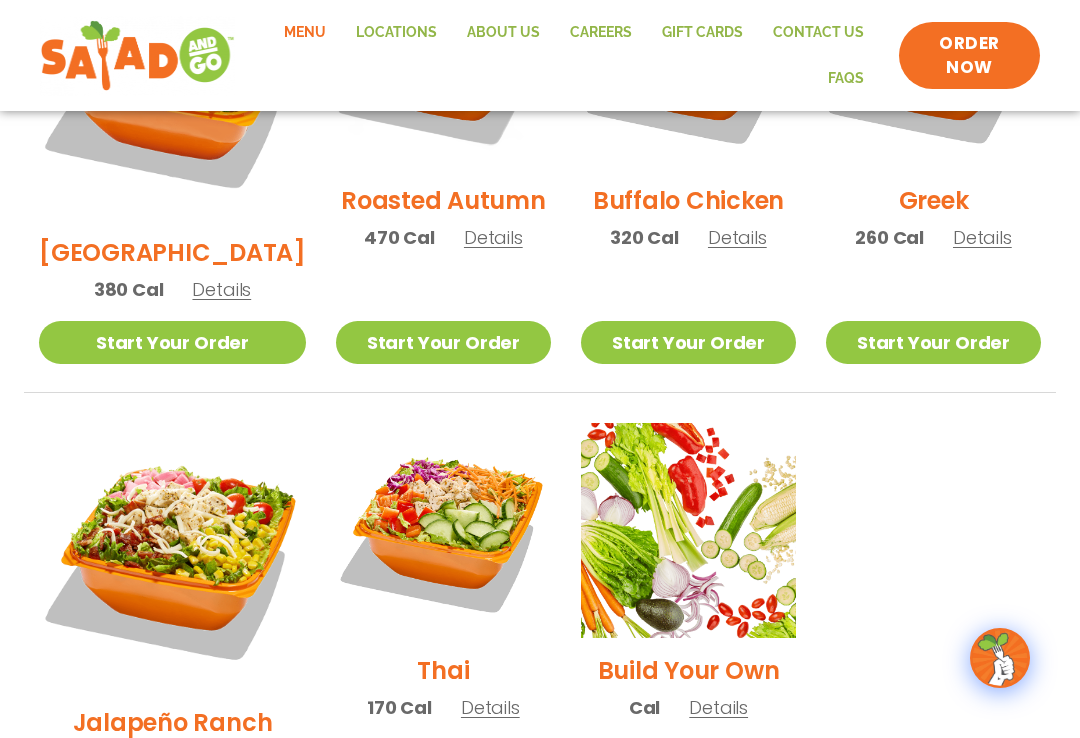 click at bounding box center (172, 556) 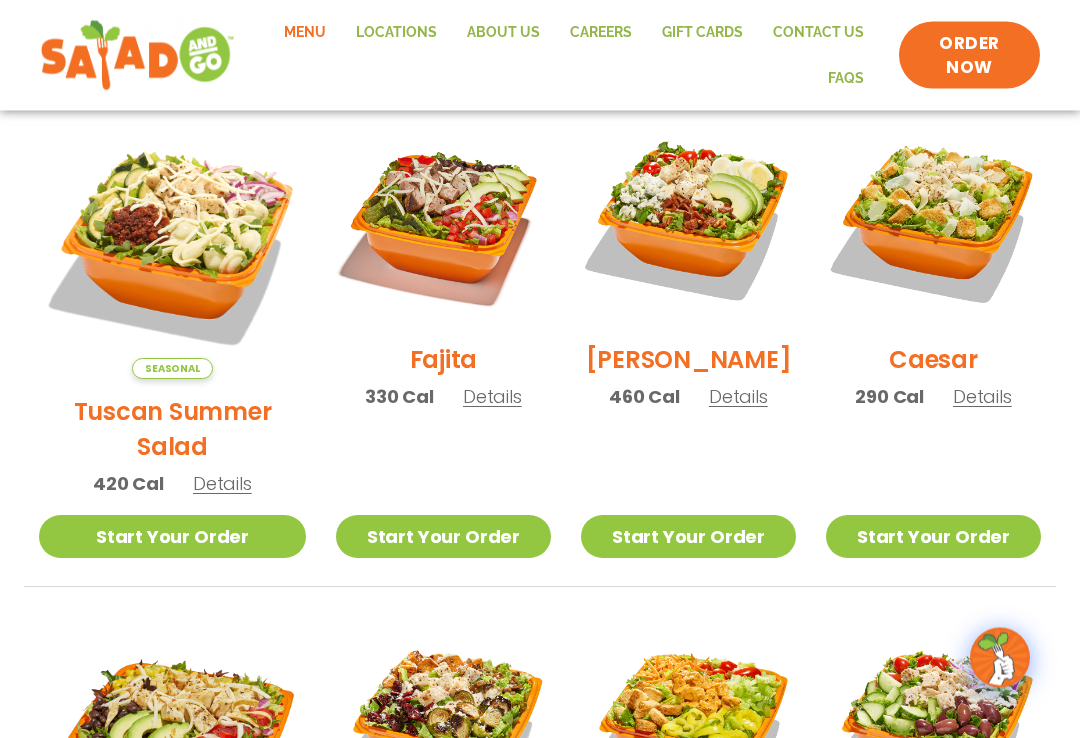 scroll, scrollTop: 563, scrollLeft: 0, axis: vertical 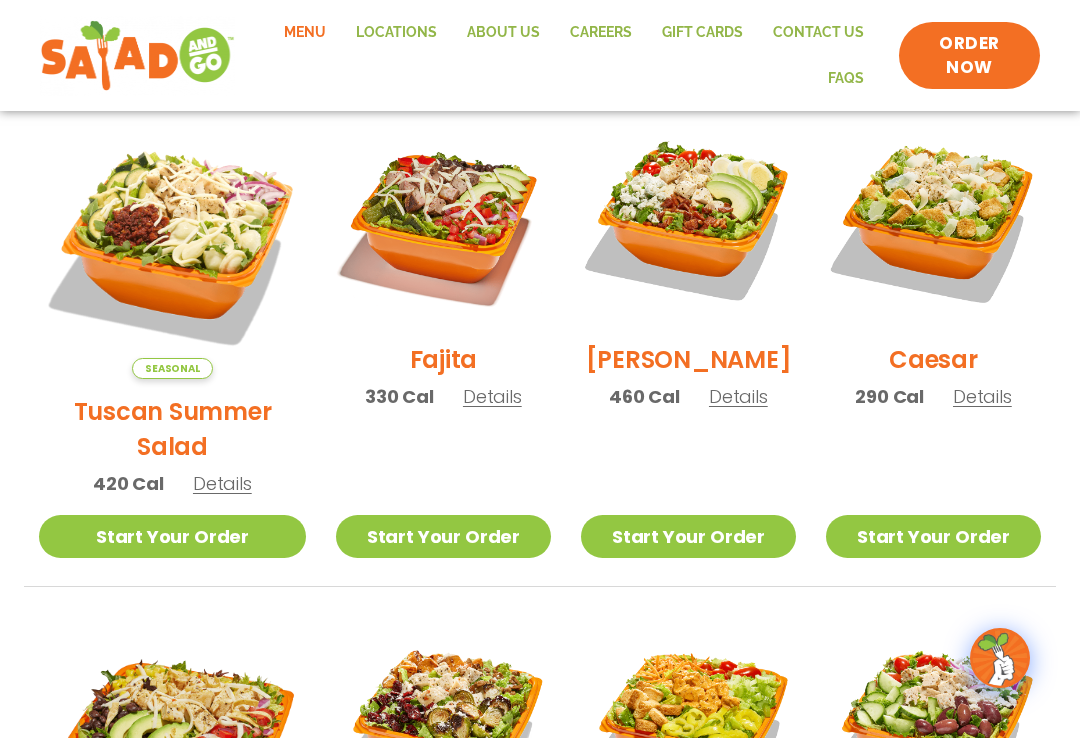 click at bounding box center (172, 245) 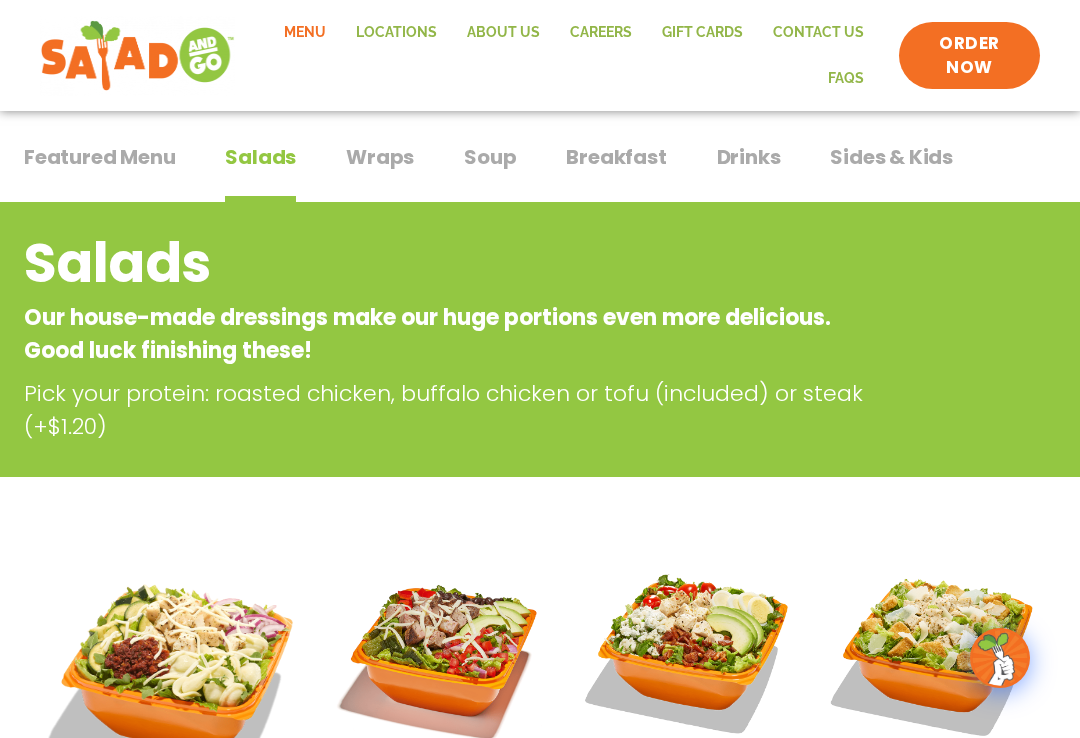 scroll, scrollTop: 0, scrollLeft: 0, axis: both 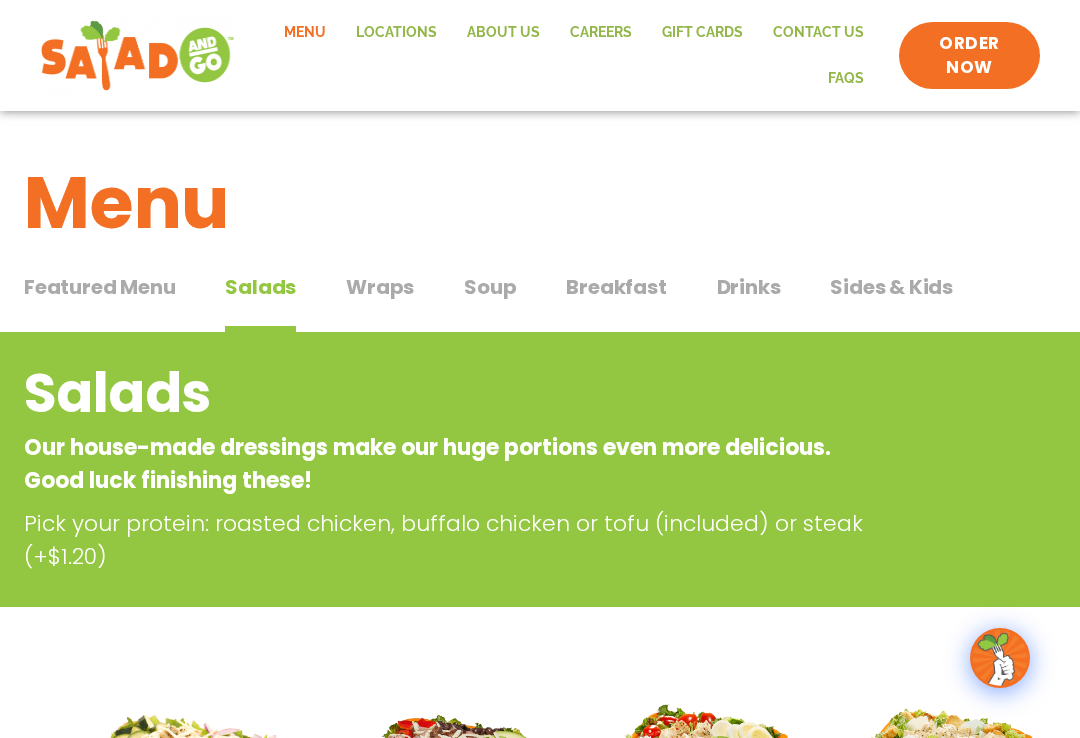 click on "Wraps" at bounding box center [380, 287] 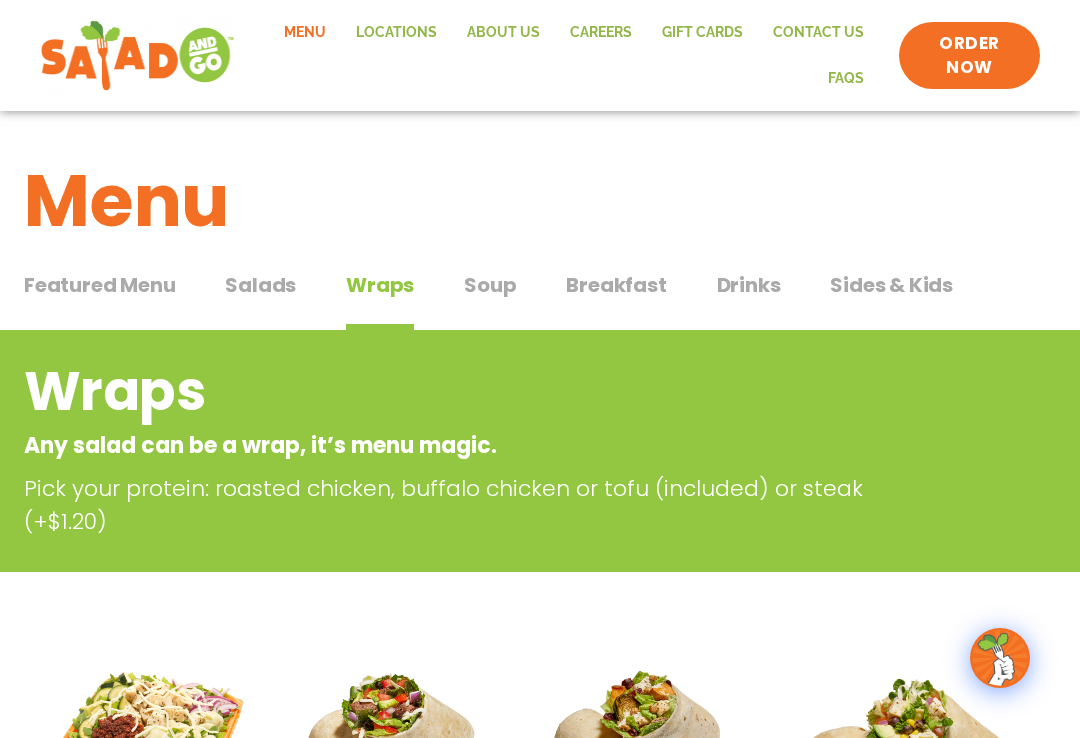 scroll, scrollTop: 0, scrollLeft: 0, axis: both 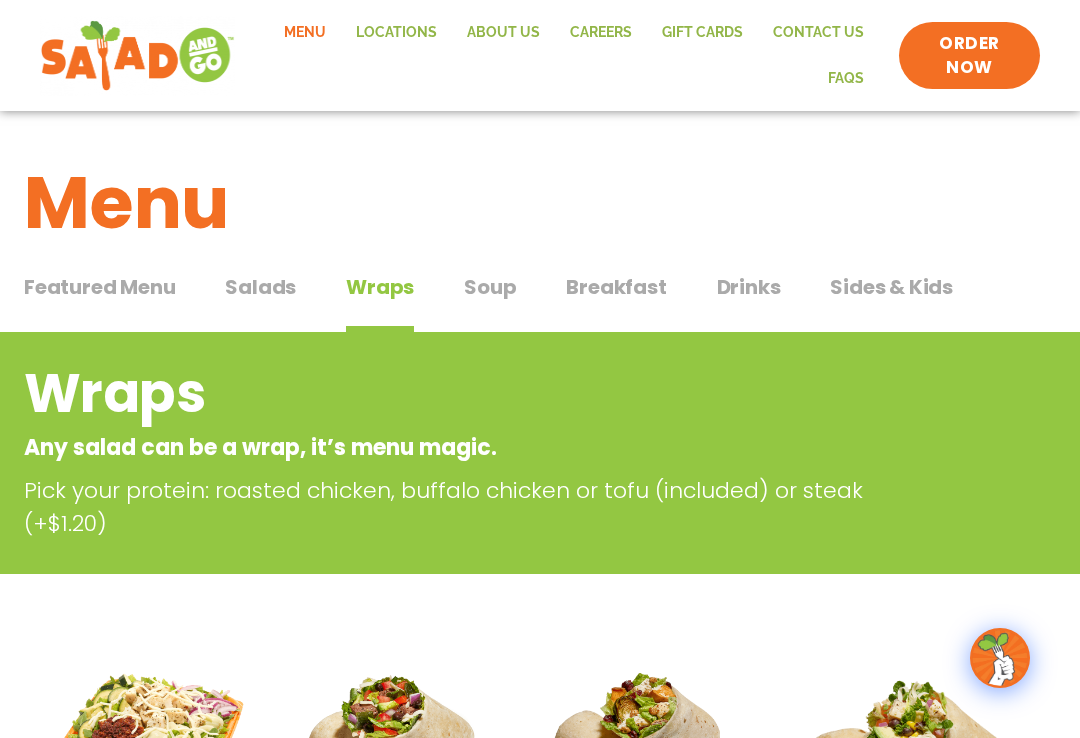 click on "Wraps" at bounding box center [380, 287] 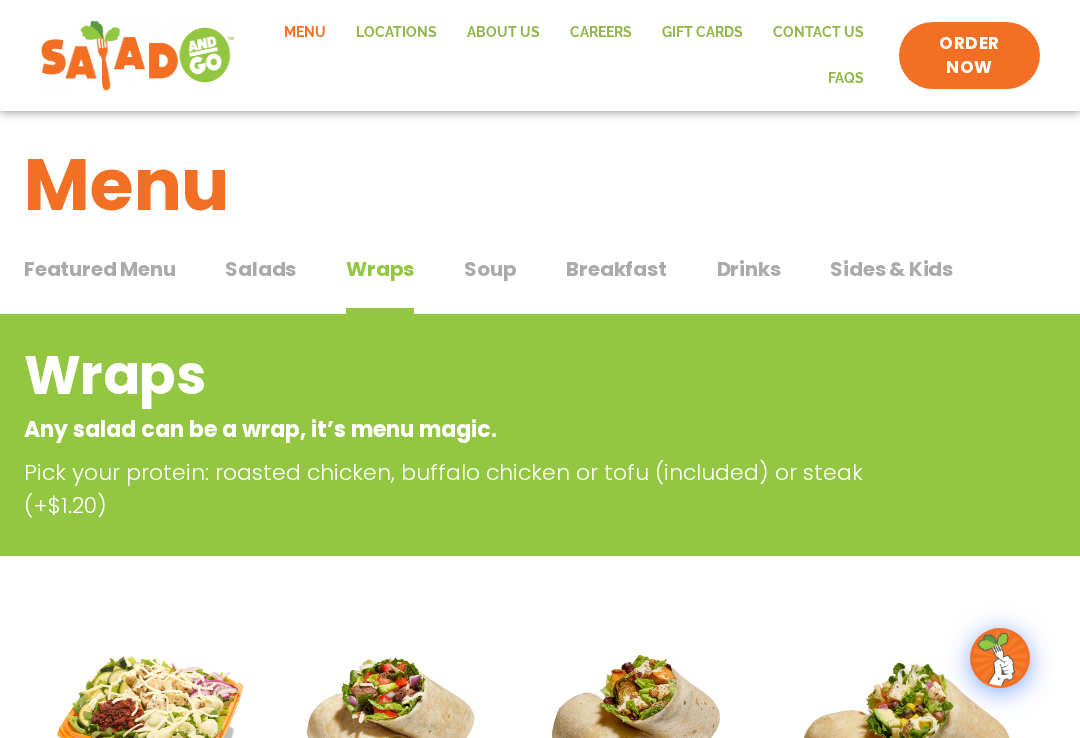 scroll, scrollTop: 0, scrollLeft: 0, axis: both 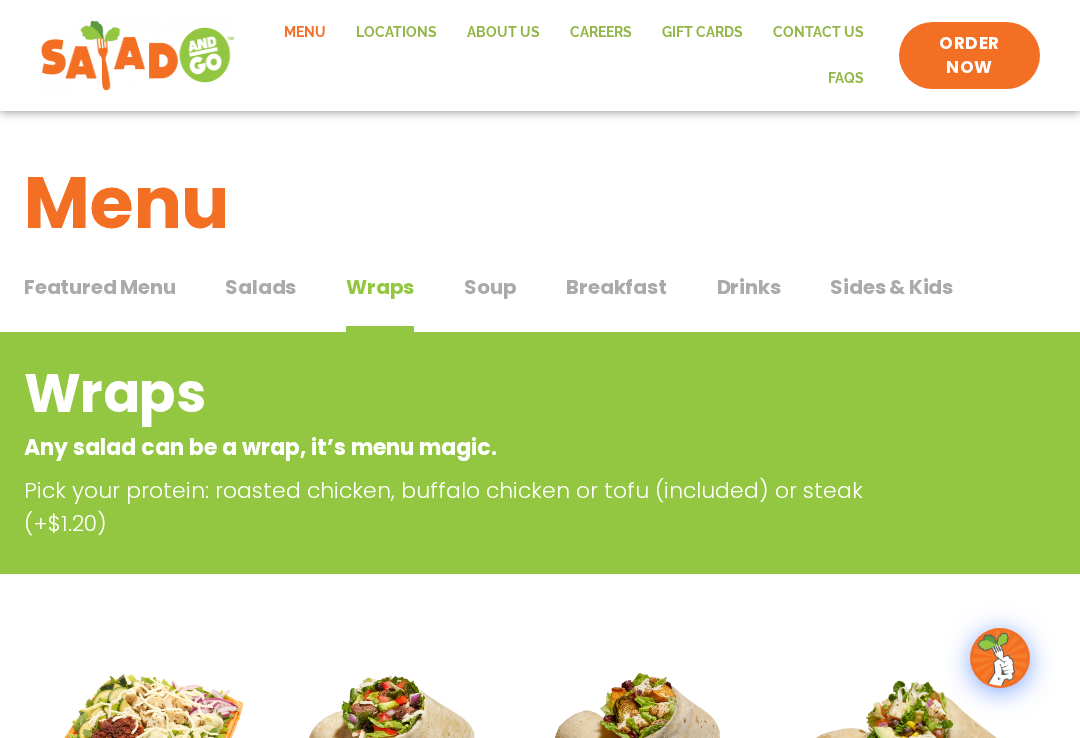 click on "Breakfast" at bounding box center [616, 287] 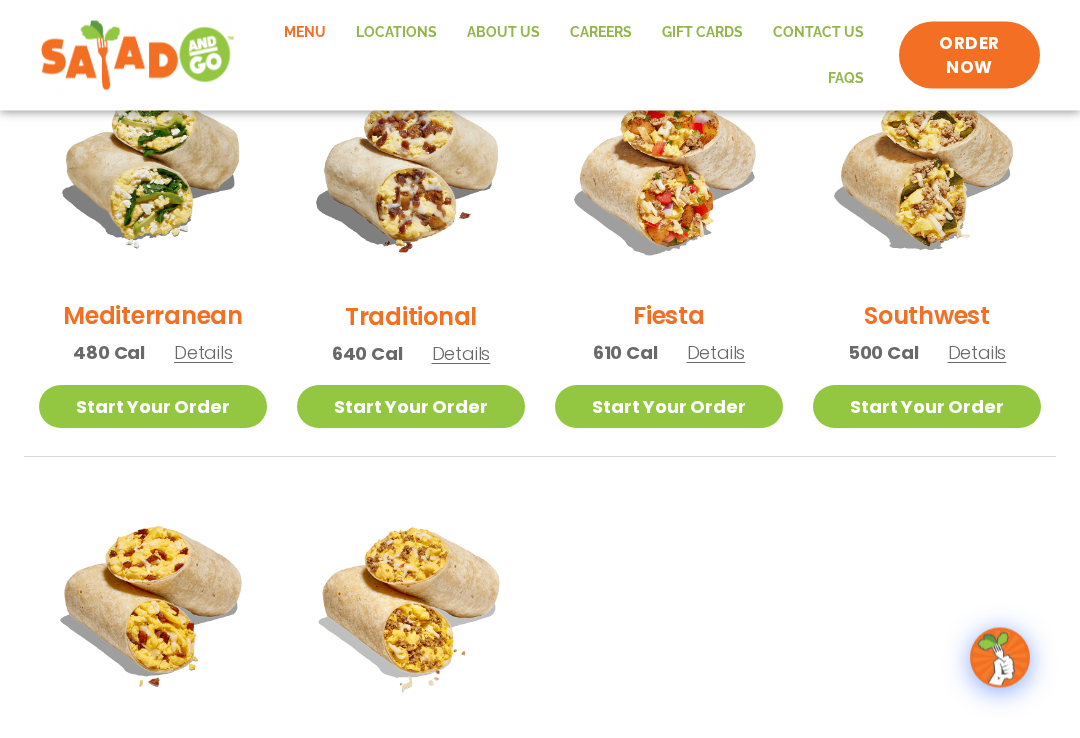 scroll, scrollTop: 580, scrollLeft: 0, axis: vertical 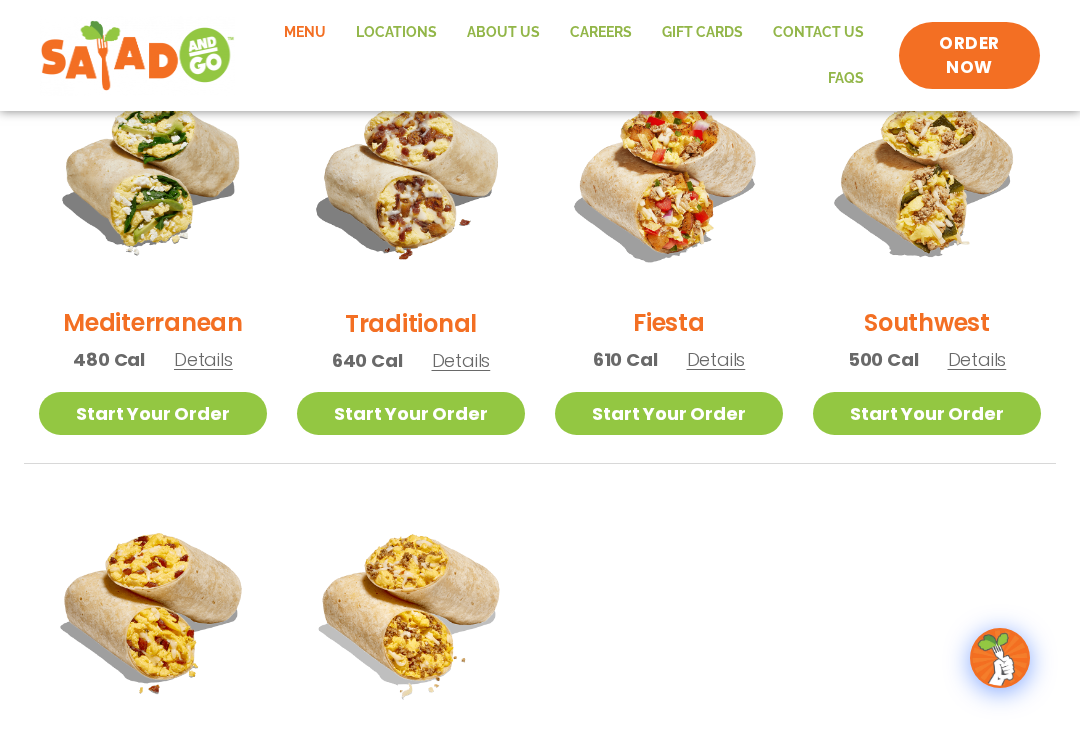 click on "Details" at bounding box center [977, 359] 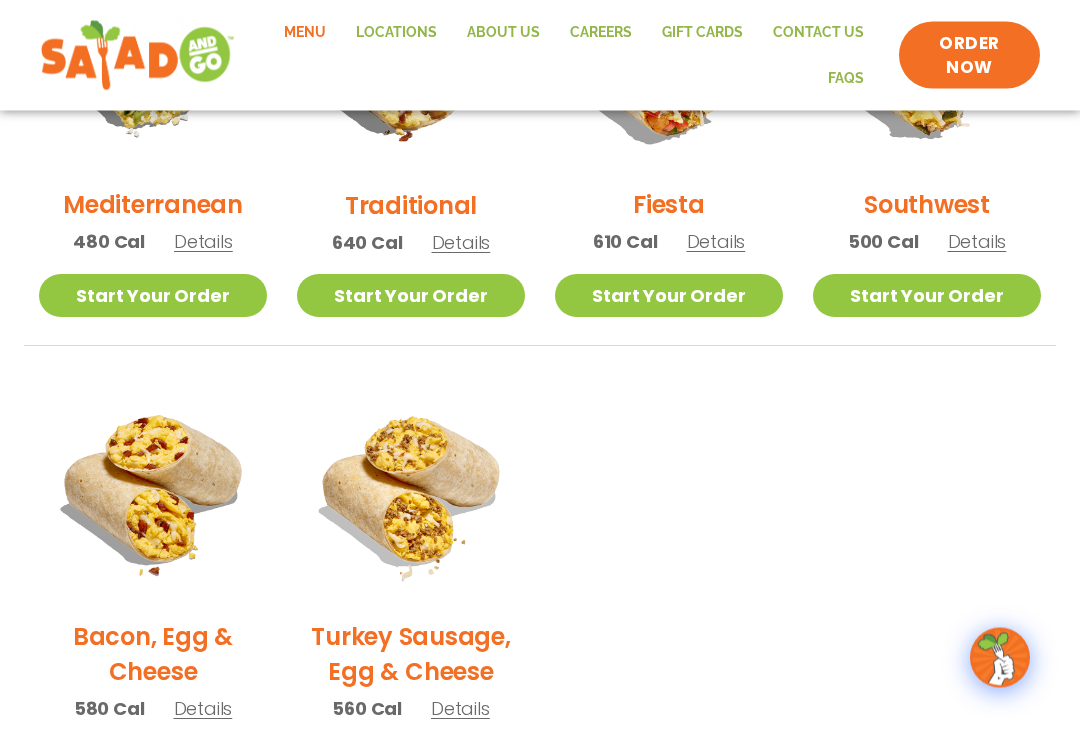 scroll, scrollTop: 718, scrollLeft: 0, axis: vertical 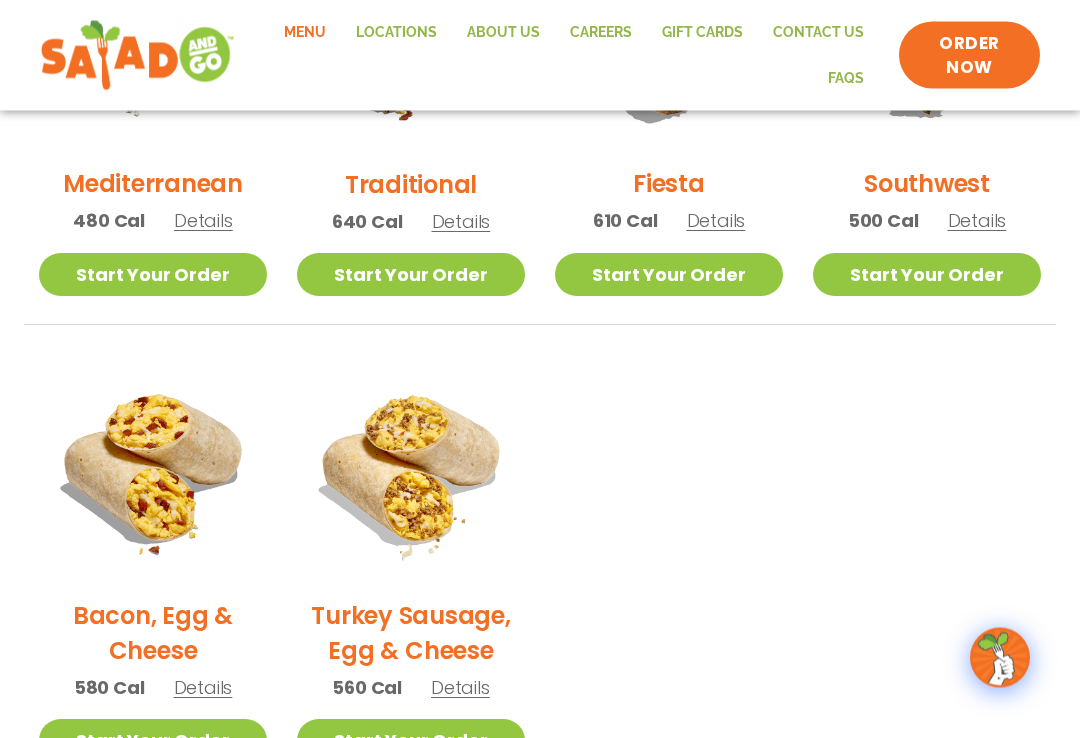 click on "Details" at bounding box center [460, 688] 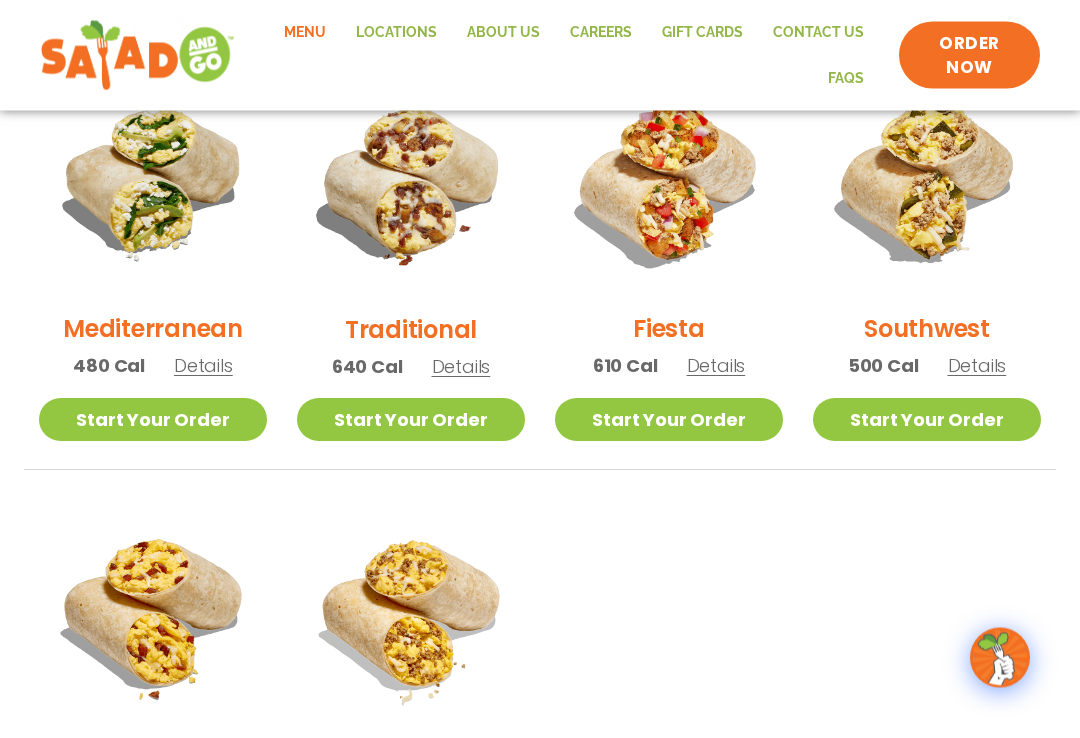 scroll, scrollTop: 565, scrollLeft: 0, axis: vertical 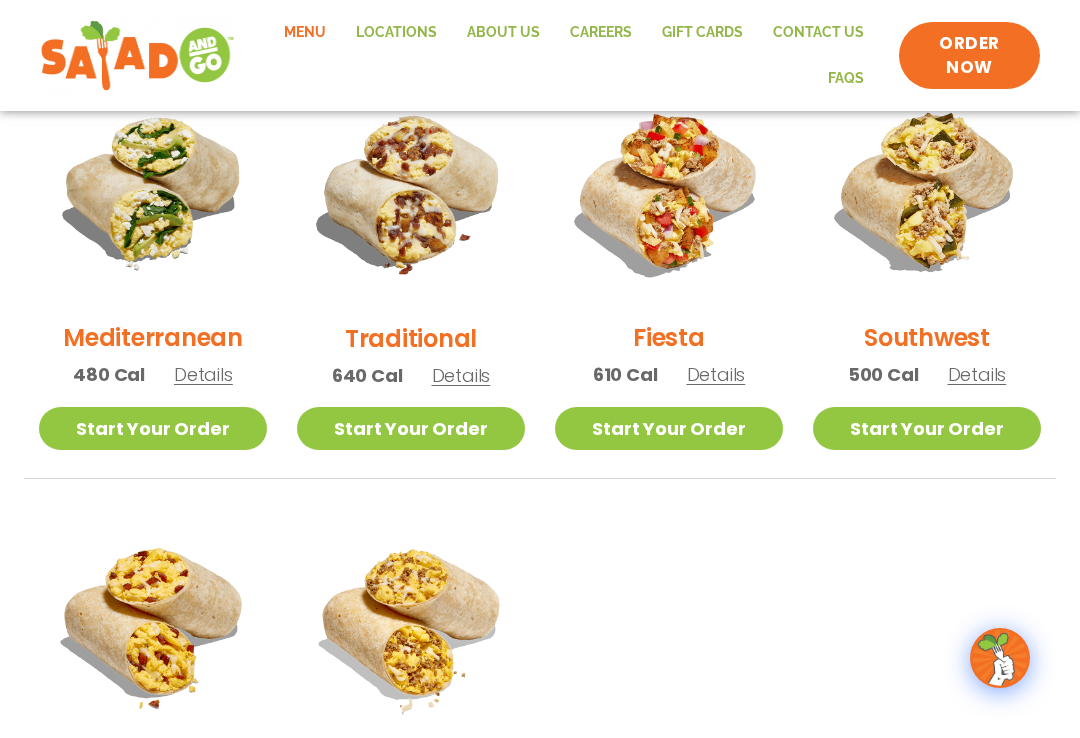 click on "Details" at bounding box center (203, 374) 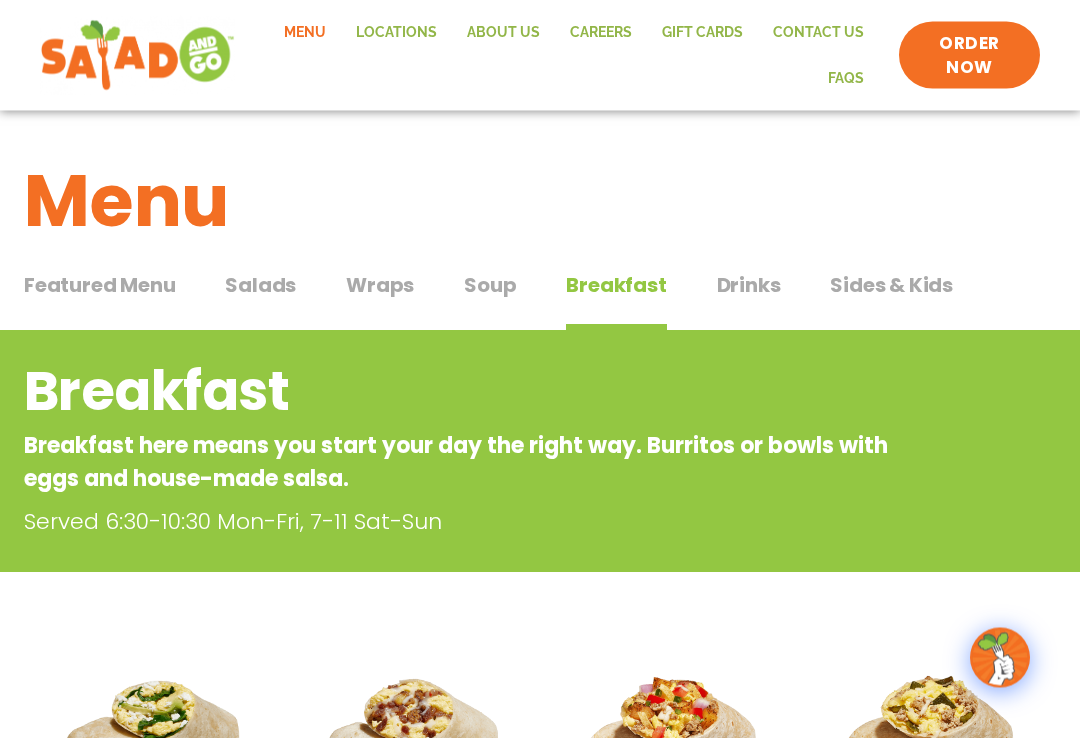 scroll, scrollTop: 0, scrollLeft: 0, axis: both 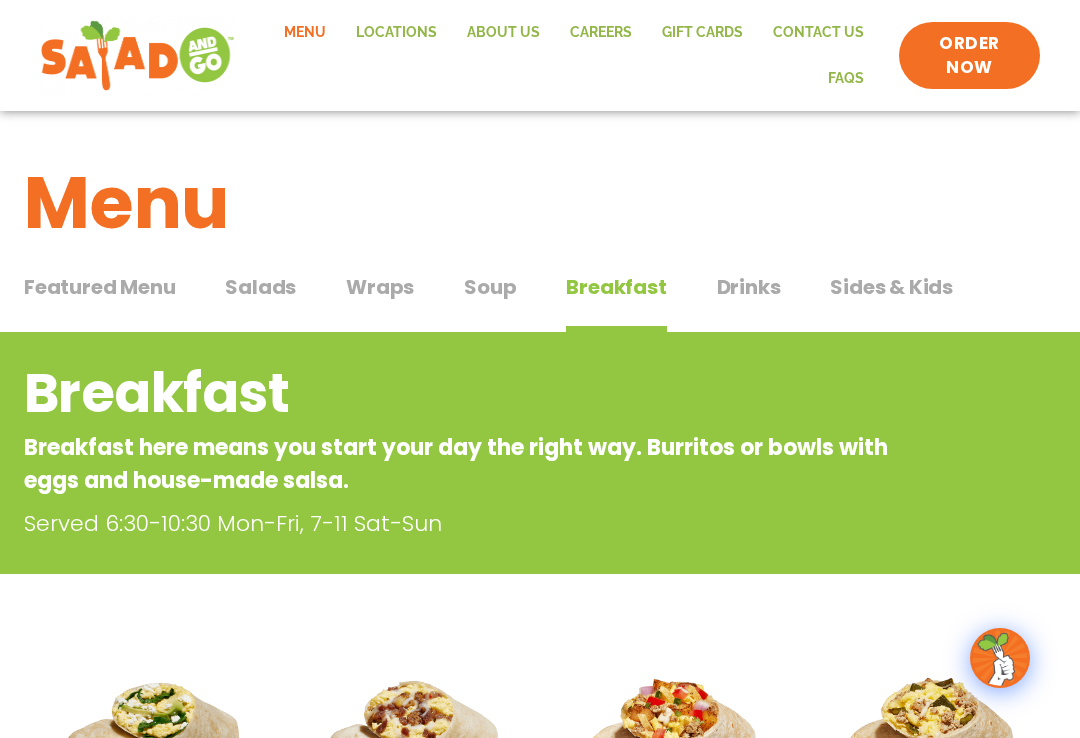 click on "Drinks" at bounding box center [749, 287] 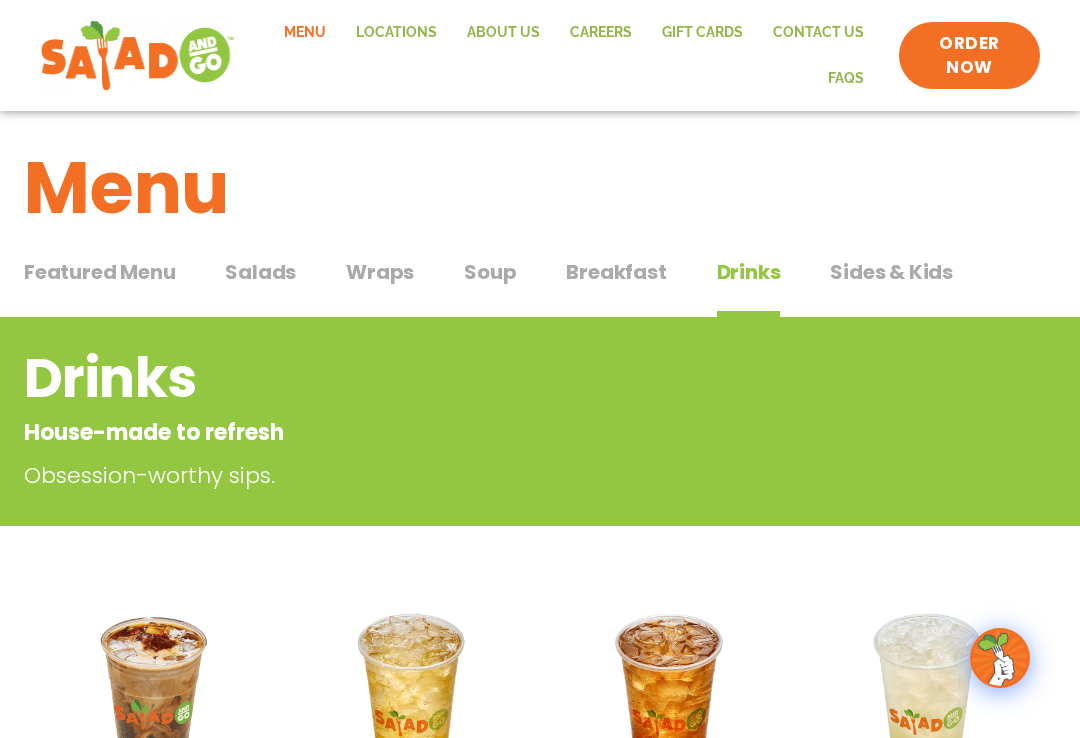 scroll, scrollTop: 0, scrollLeft: 0, axis: both 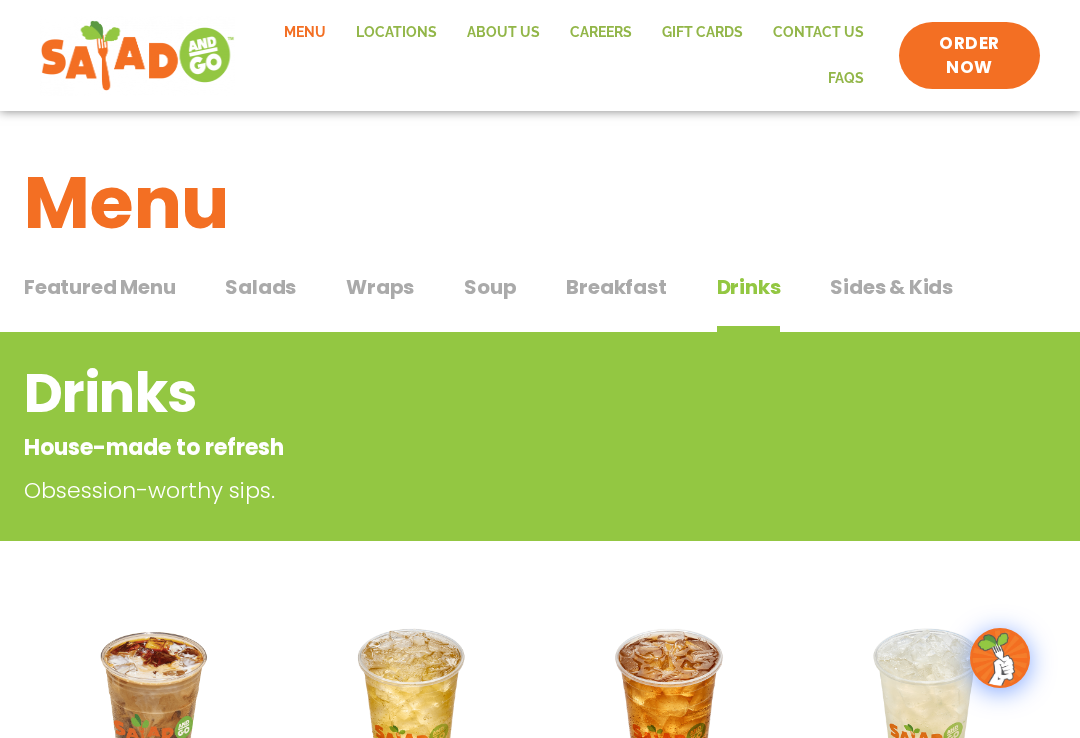 click on "Sides & Kids" at bounding box center (891, 287) 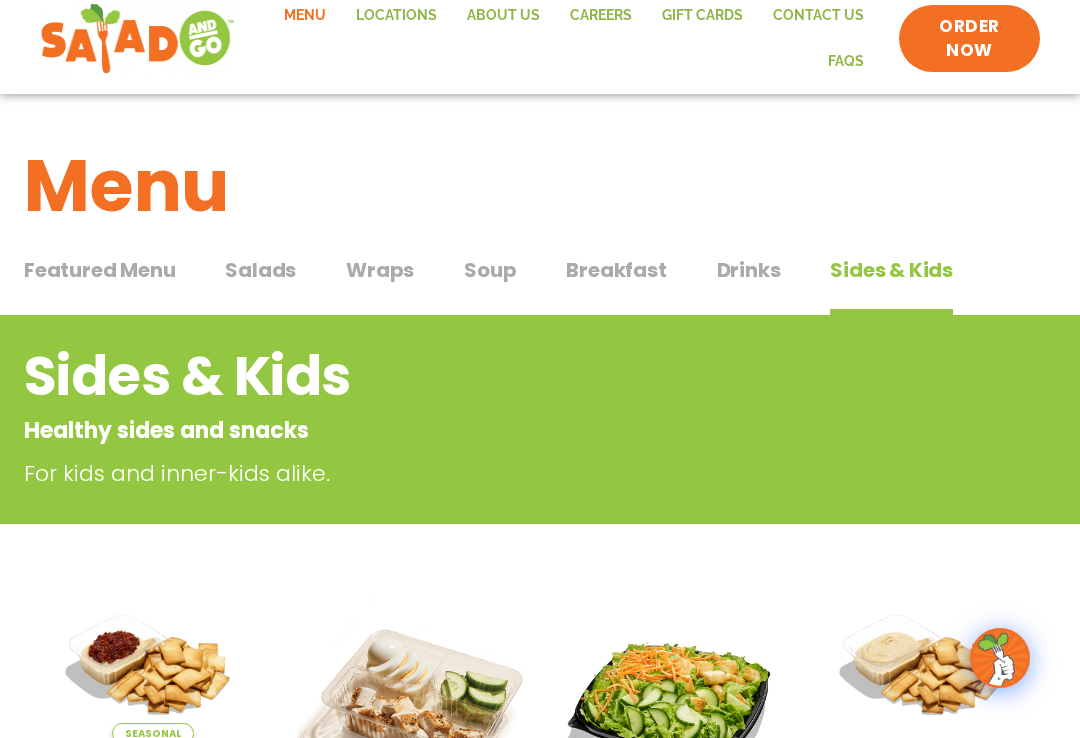 scroll, scrollTop: 0, scrollLeft: 0, axis: both 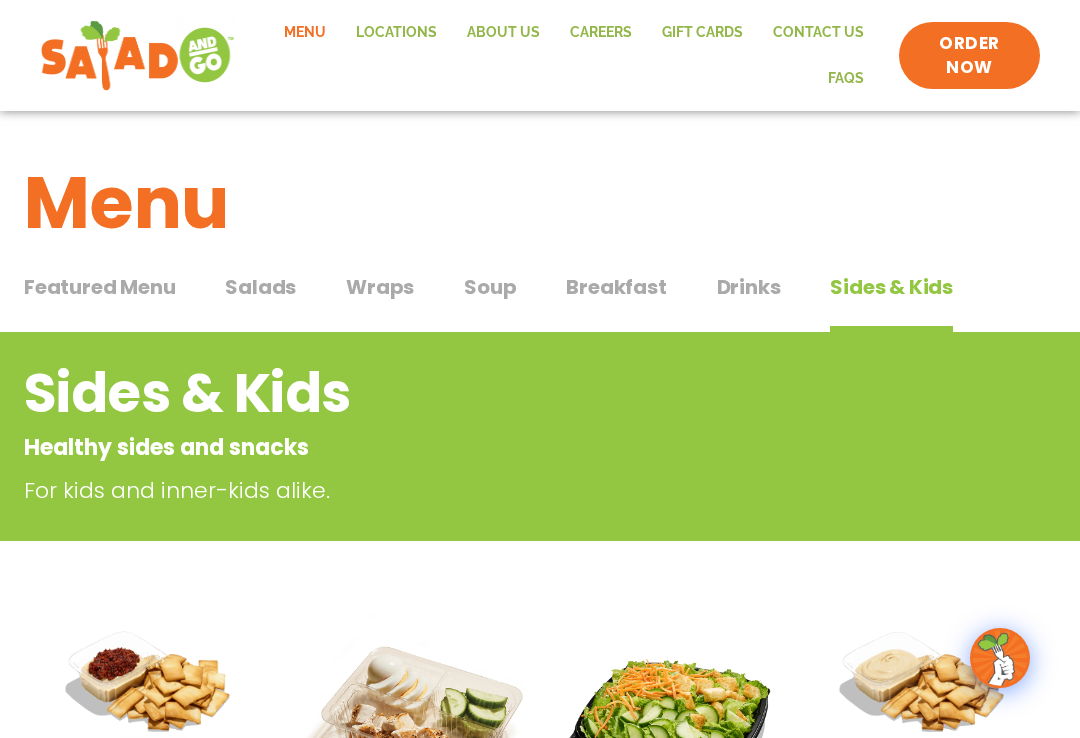 click on "GIFT CARDS" 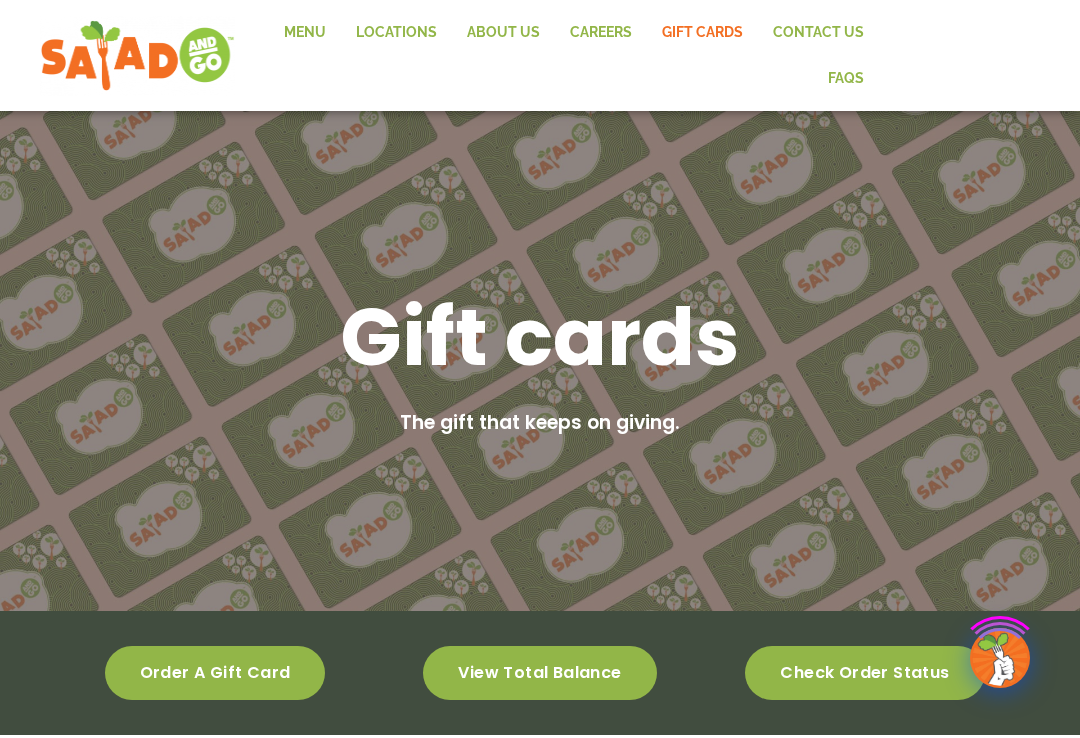 scroll, scrollTop: 0, scrollLeft: 0, axis: both 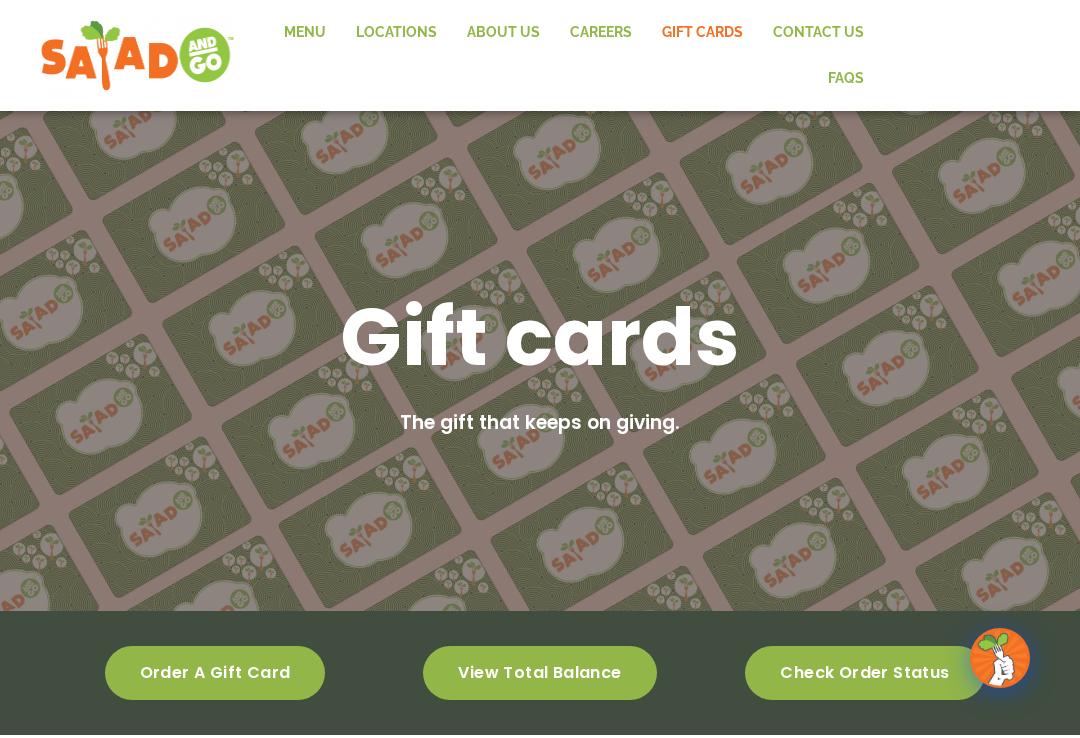 click on "Menu" 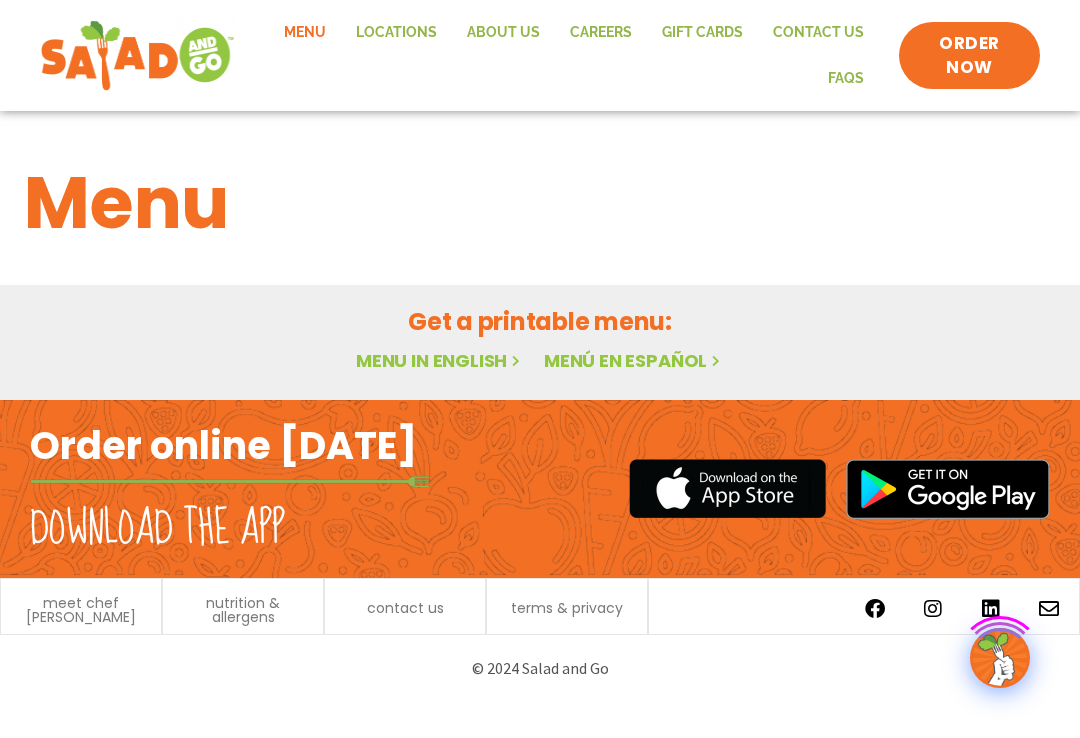 scroll, scrollTop: 0, scrollLeft: 0, axis: both 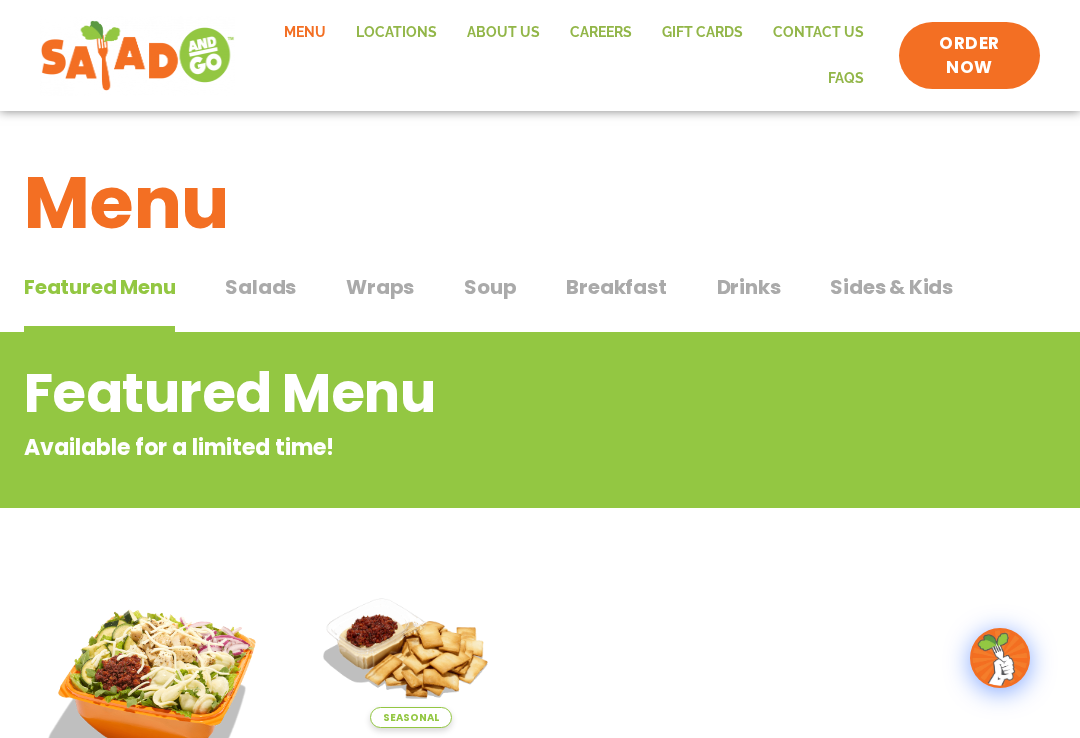 click on "Salads" at bounding box center [260, 287] 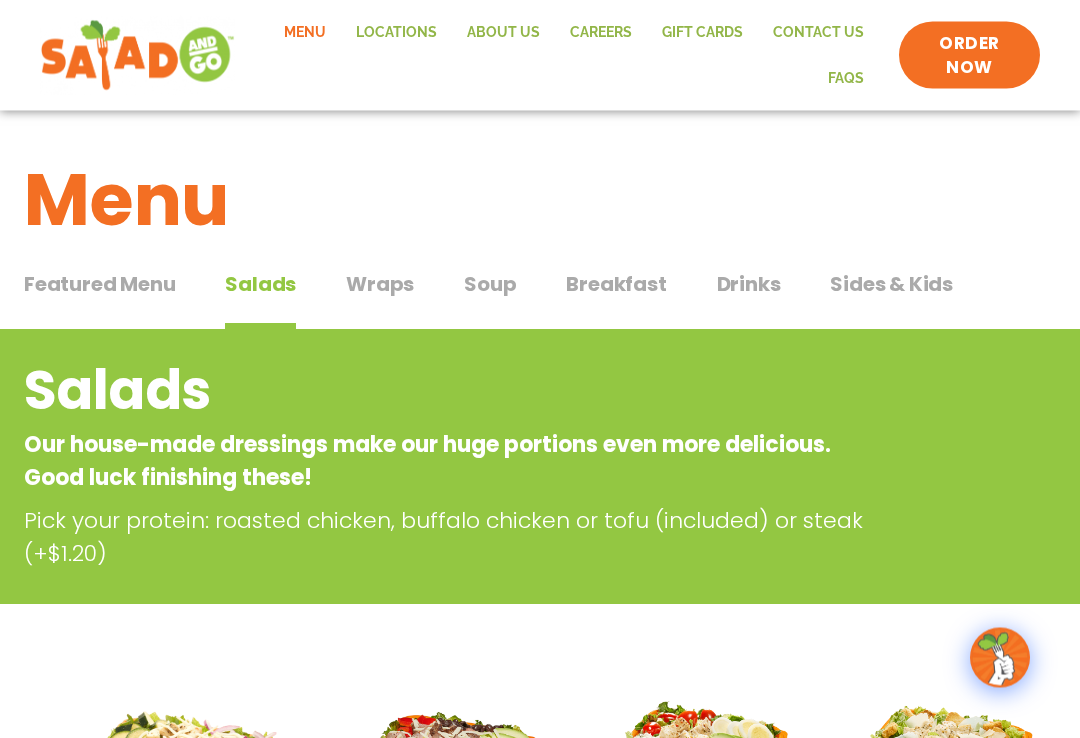 scroll, scrollTop: 0, scrollLeft: 0, axis: both 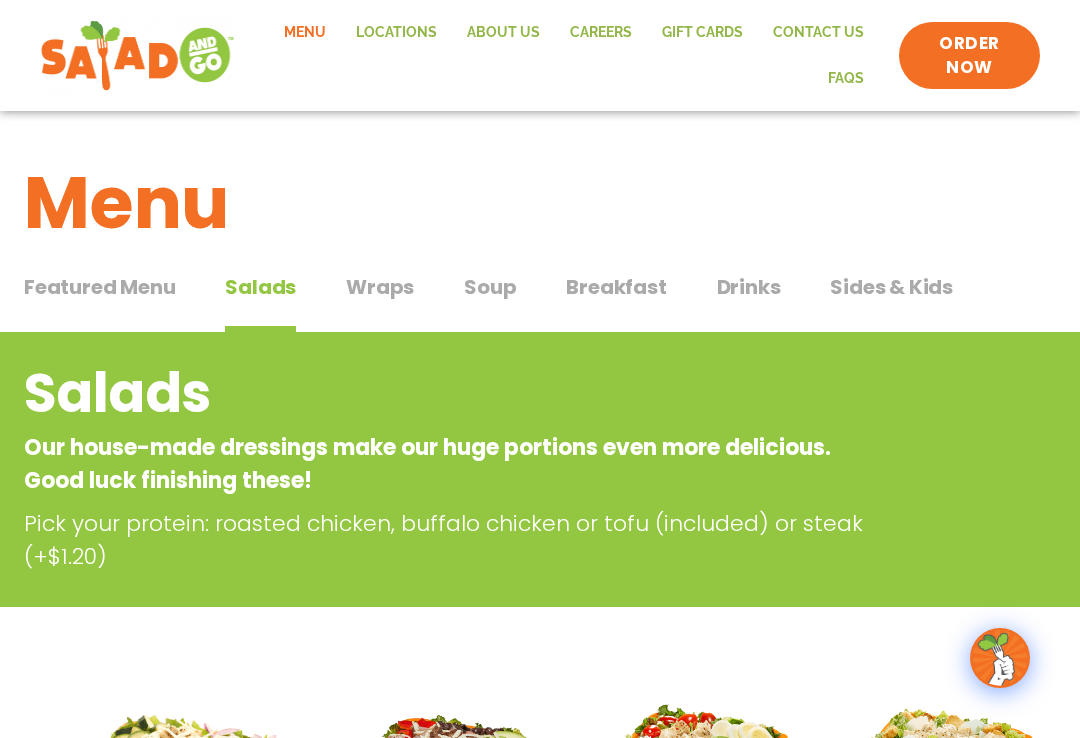 click on "Soup" at bounding box center (490, 287) 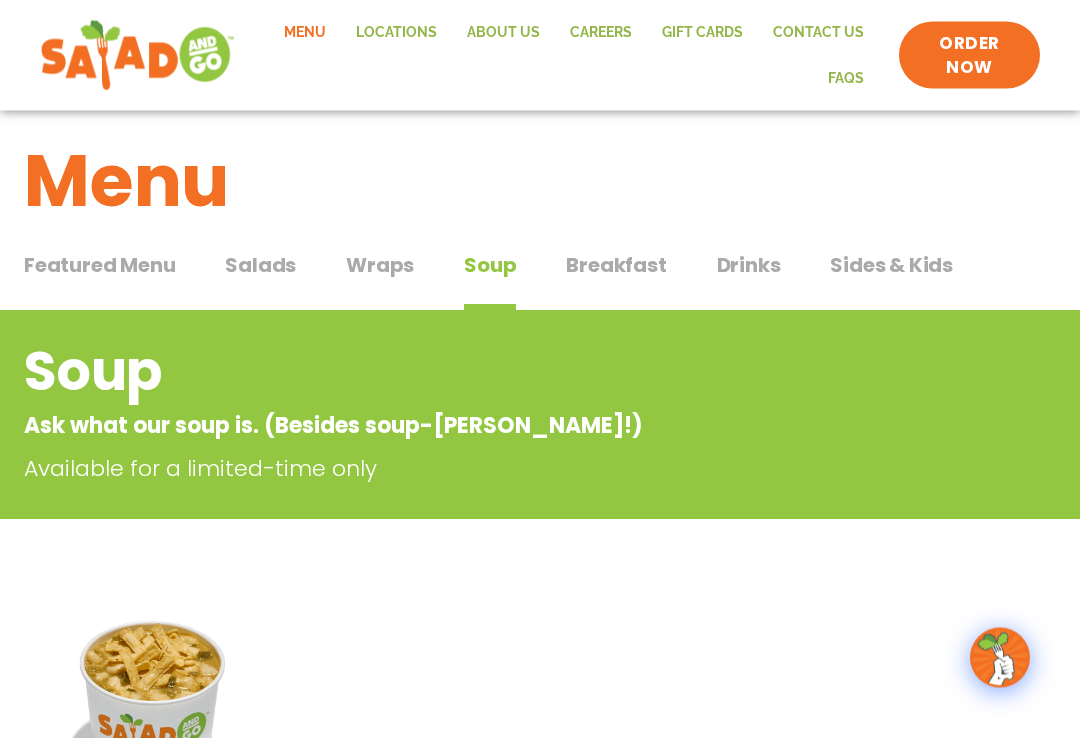 scroll, scrollTop: 0, scrollLeft: 0, axis: both 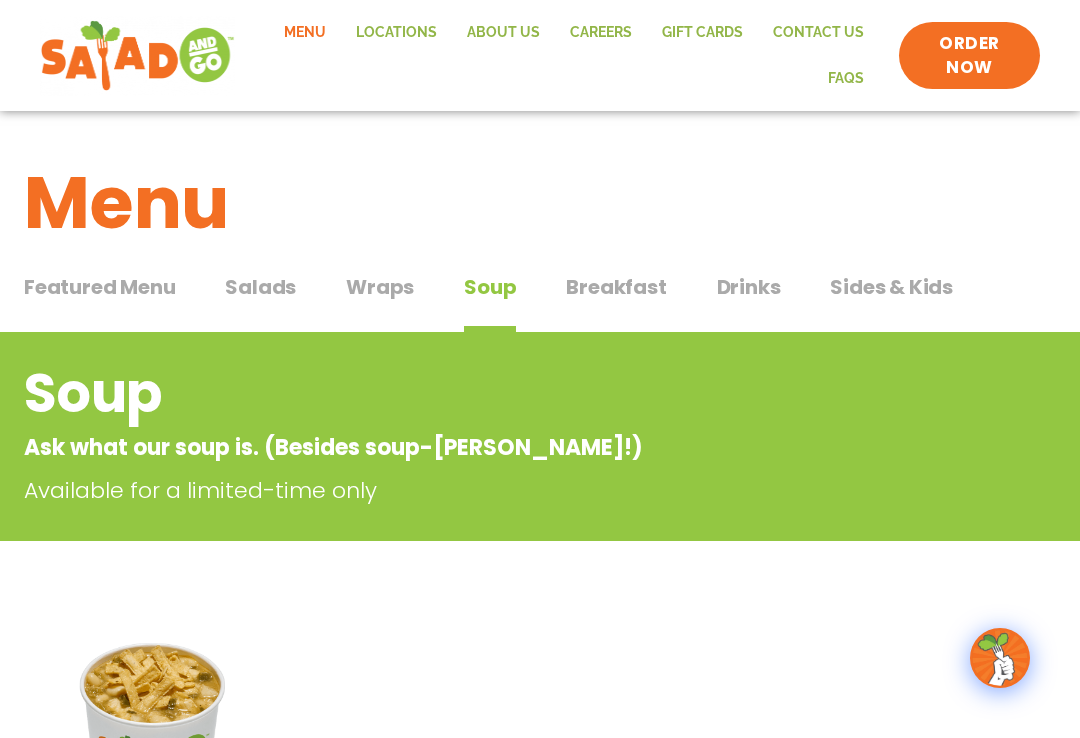 click on "Wraps" at bounding box center (380, 287) 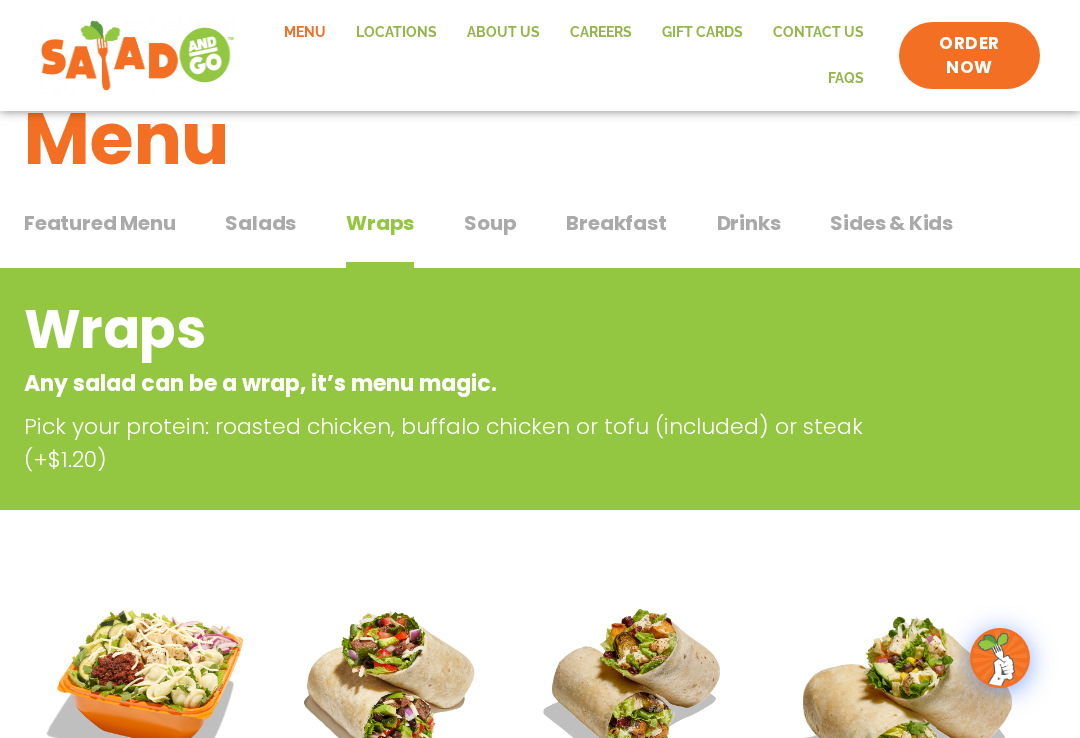 scroll, scrollTop: 60, scrollLeft: 0, axis: vertical 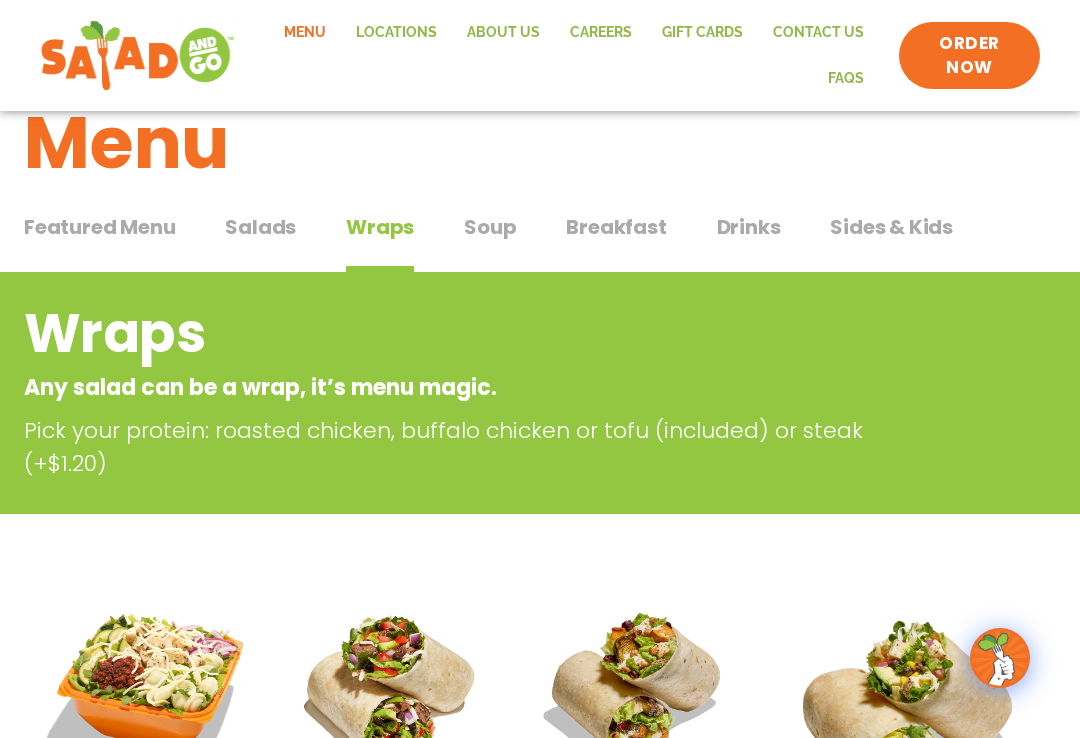 click on "Breakfast" at bounding box center (616, 227) 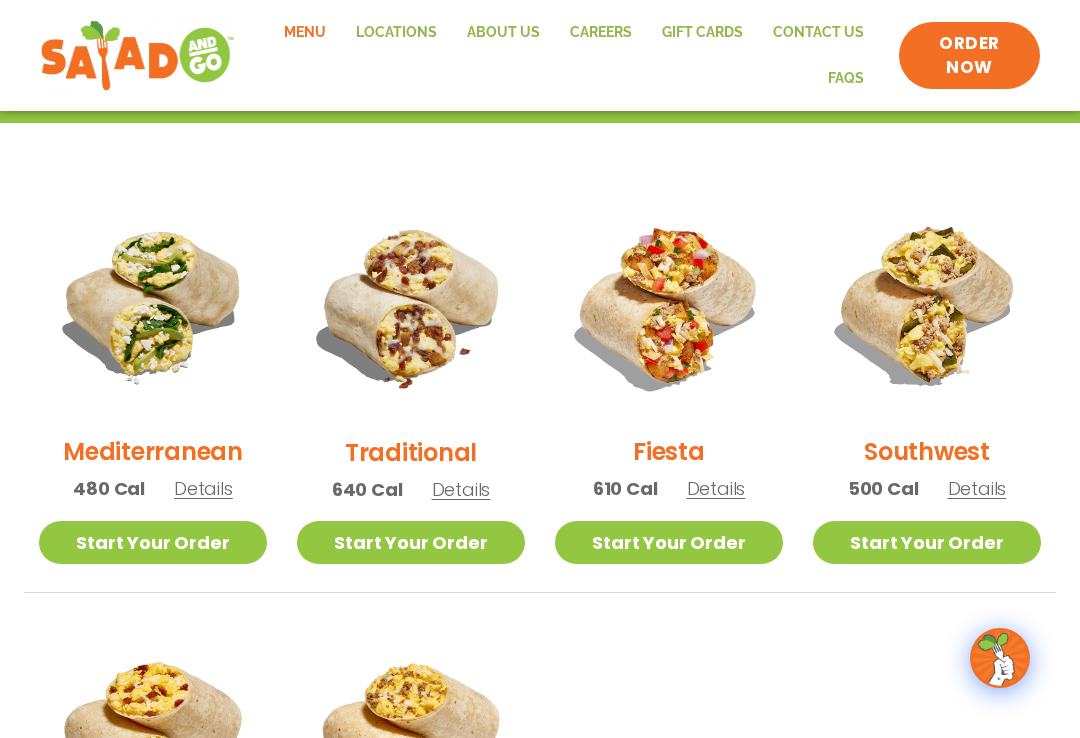 scroll, scrollTop: 454, scrollLeft: 0, axis: vertical 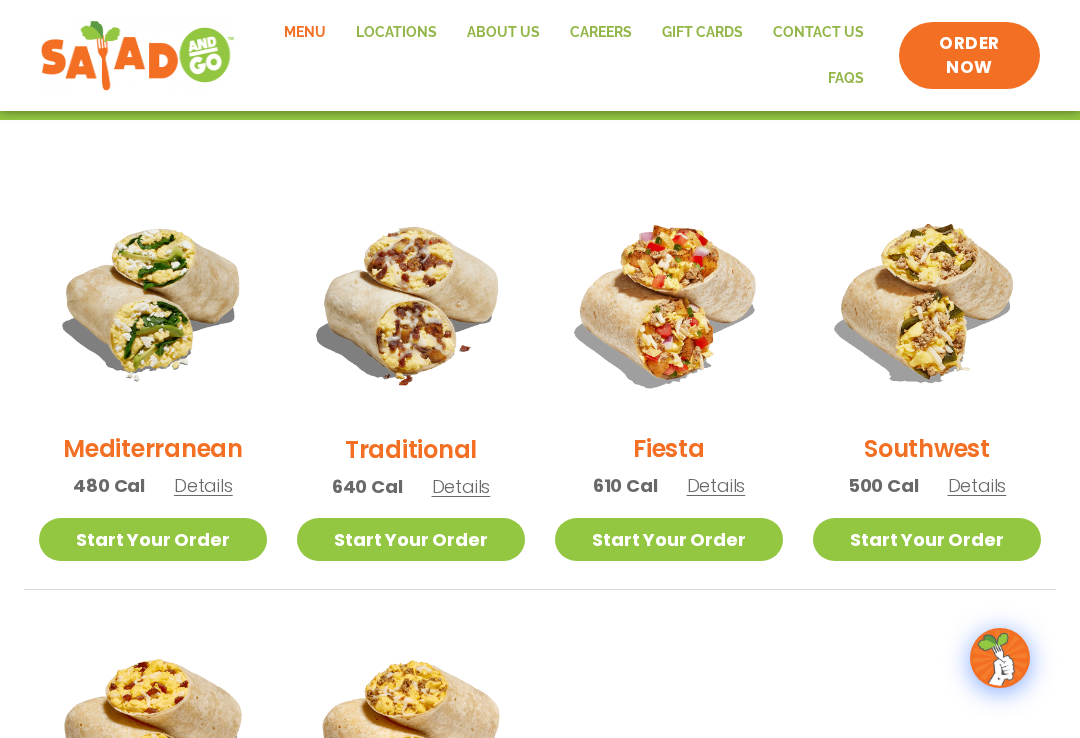 click on "Details" at bounding box center [977, 485] 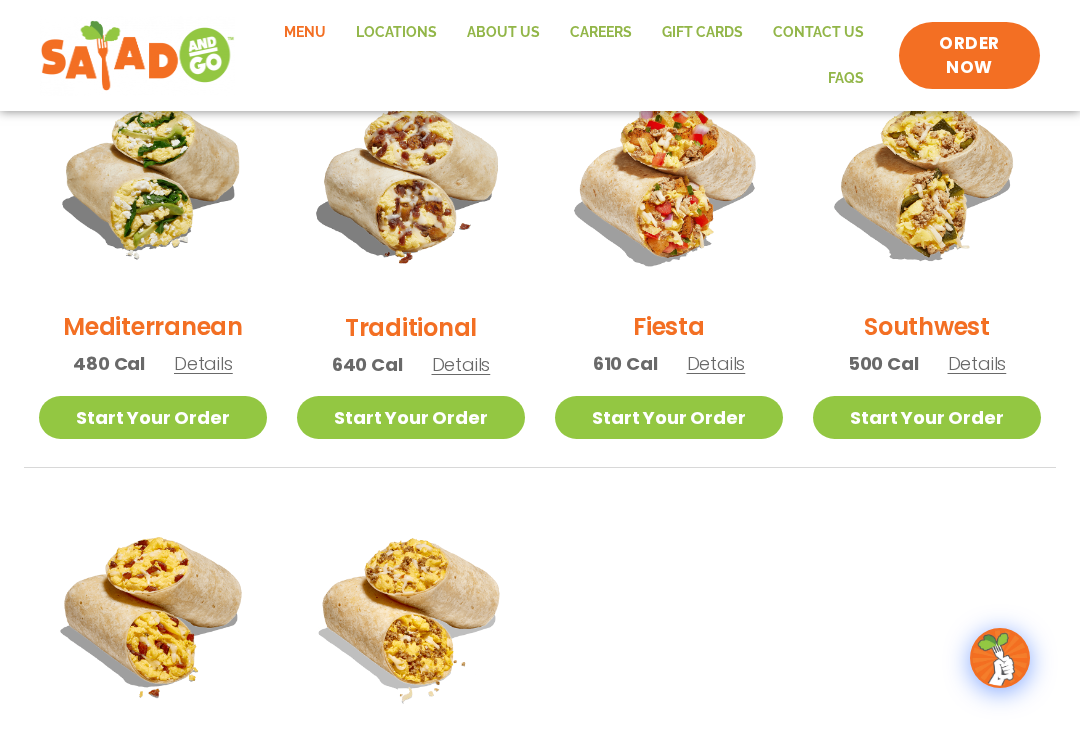 scroll, scrollTop: 575, scrollLeft: 0, axis: vertical 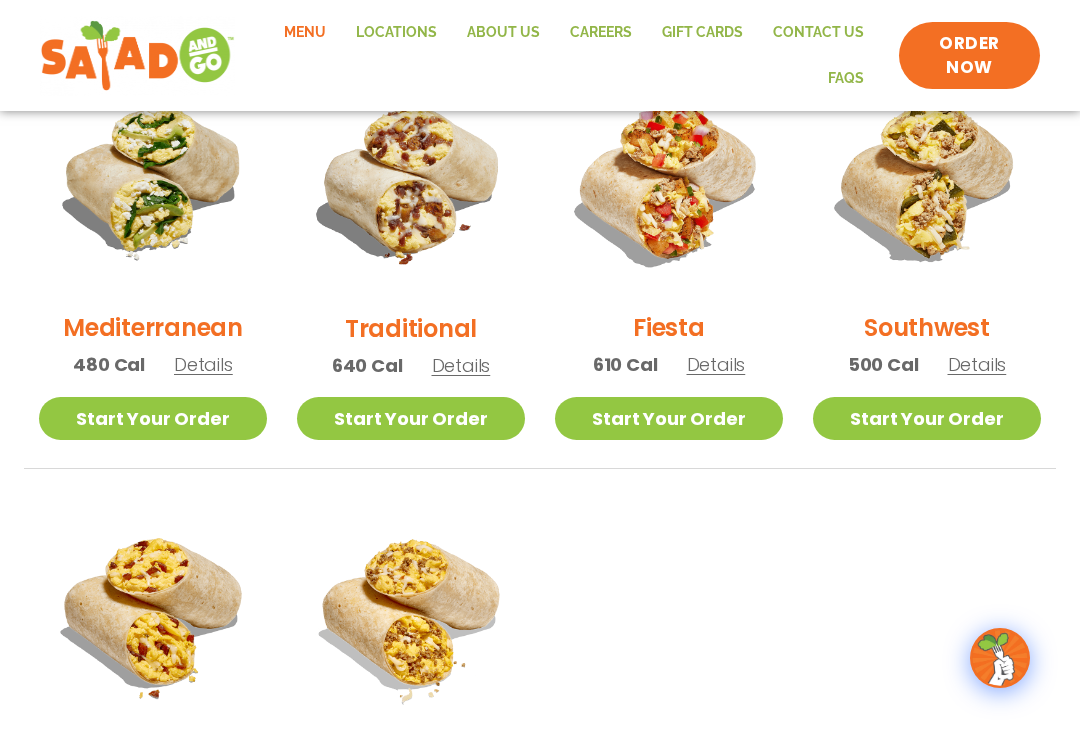 click on "Mediterranean   480 Cal   Details" at bounding box center [153, 231] 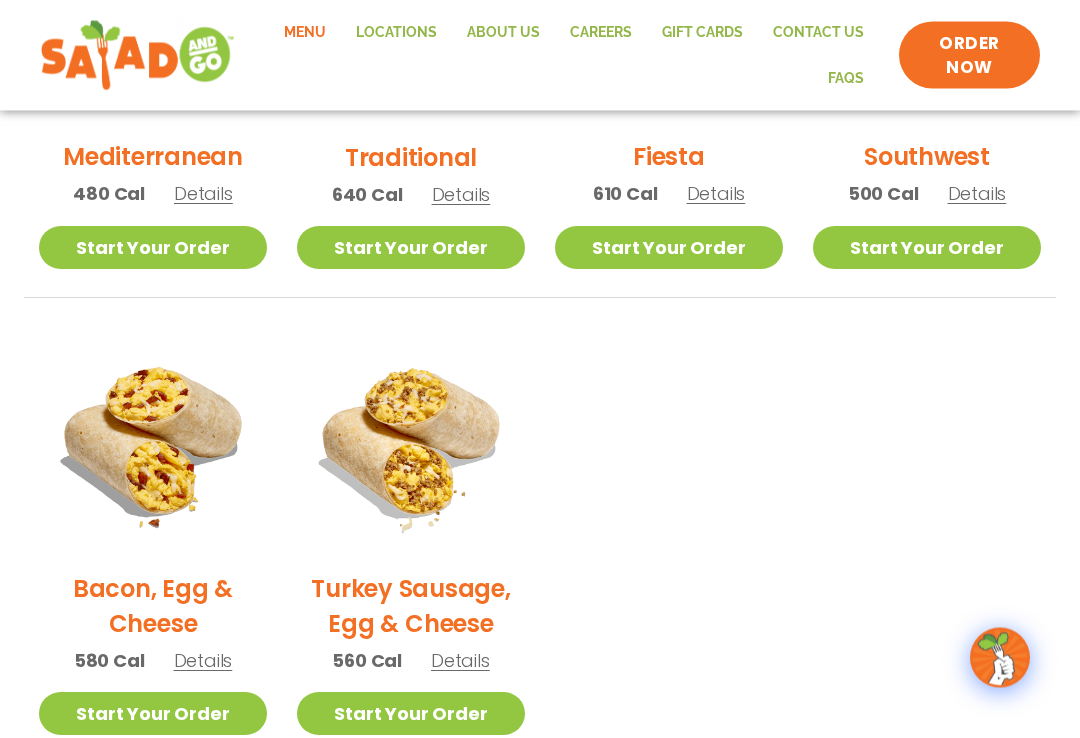 scroll, scrollTop: 746, scrollLeft: 0, axis: vertical 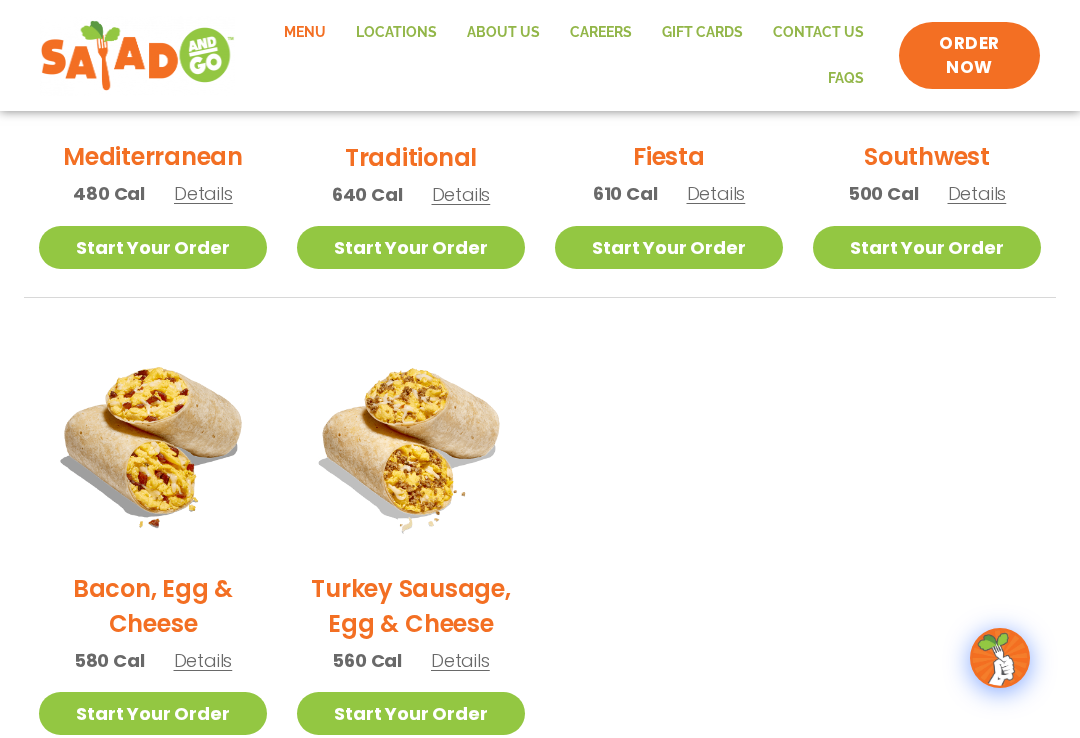 click on "Details" at bounding box center [460, 660] 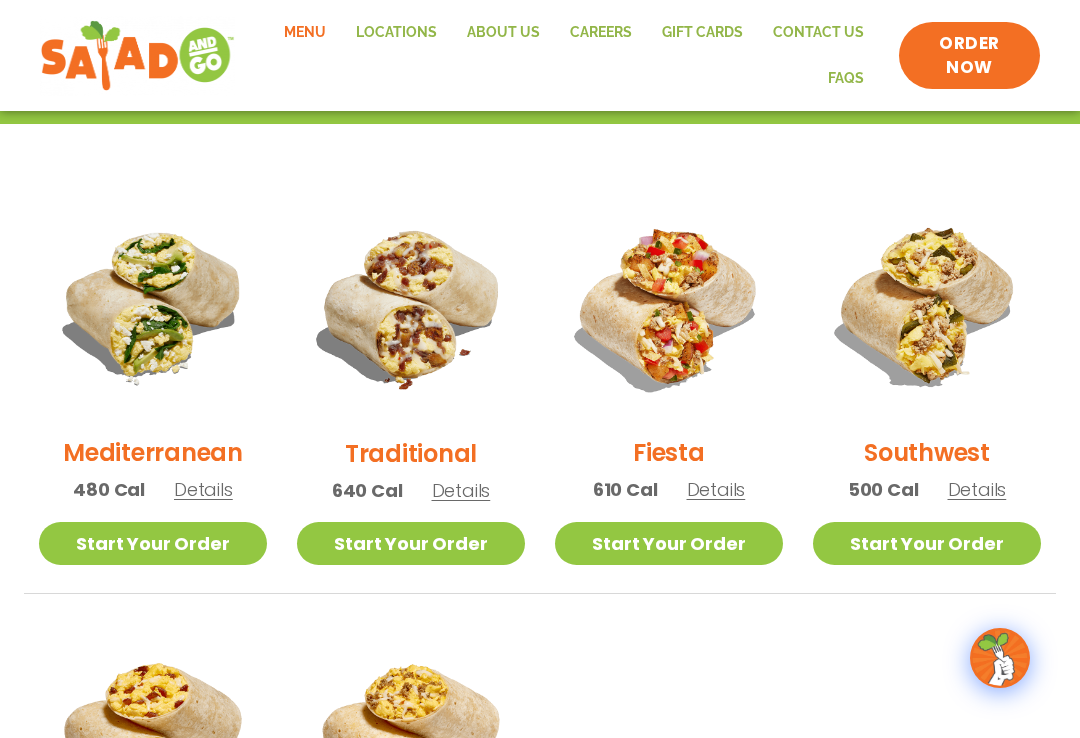 scroll, scrollTop: 449, scrollLeft: 0, axis: vertical 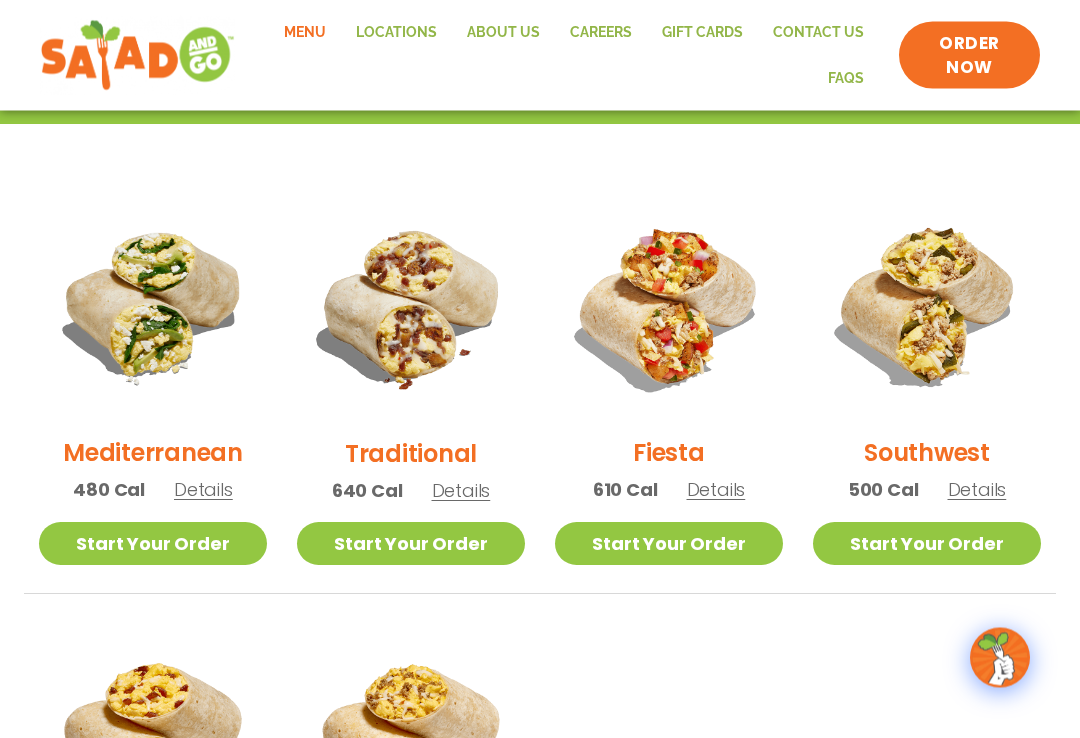 click on "Traditional   640 Cal   Details" at bounding box center (411, 358) 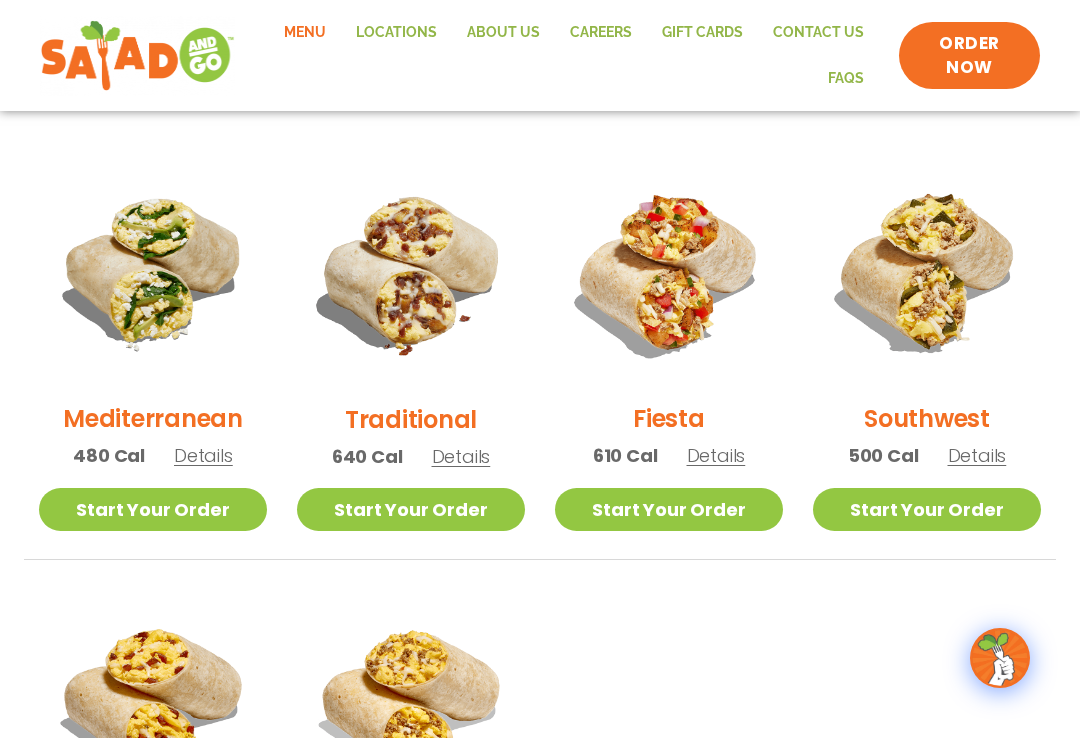 scroll, scrollTop: 483, scrollLeft: 0, axis: vertical 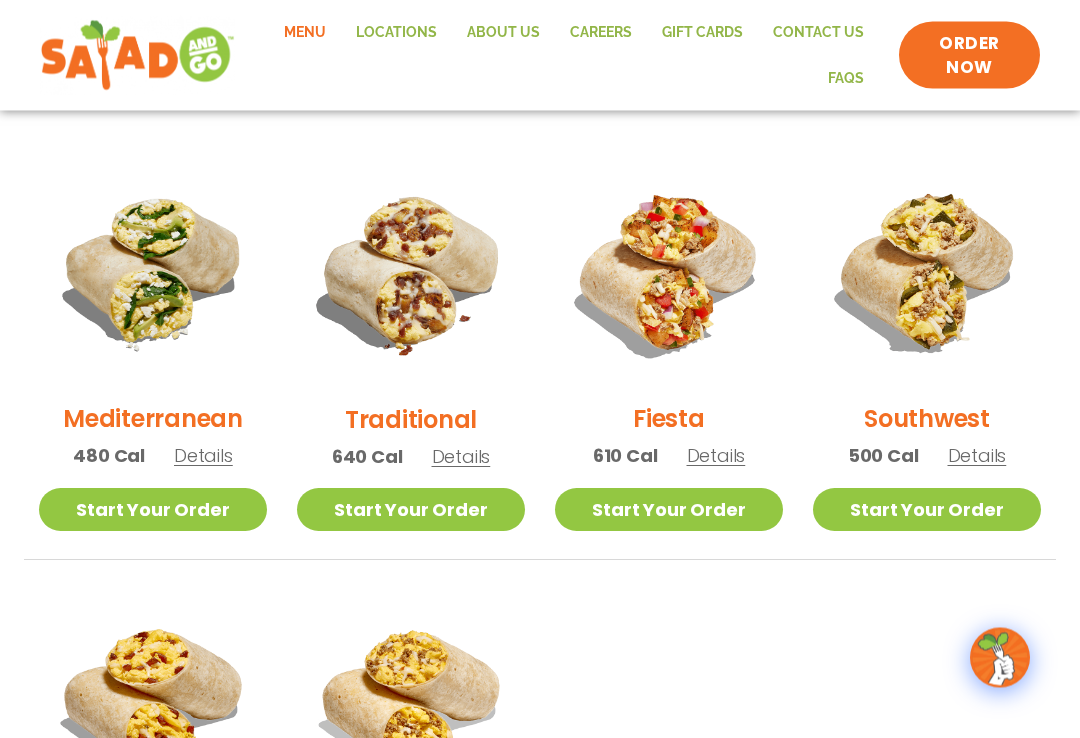 click on "Details" at bounding box center [977, 456] 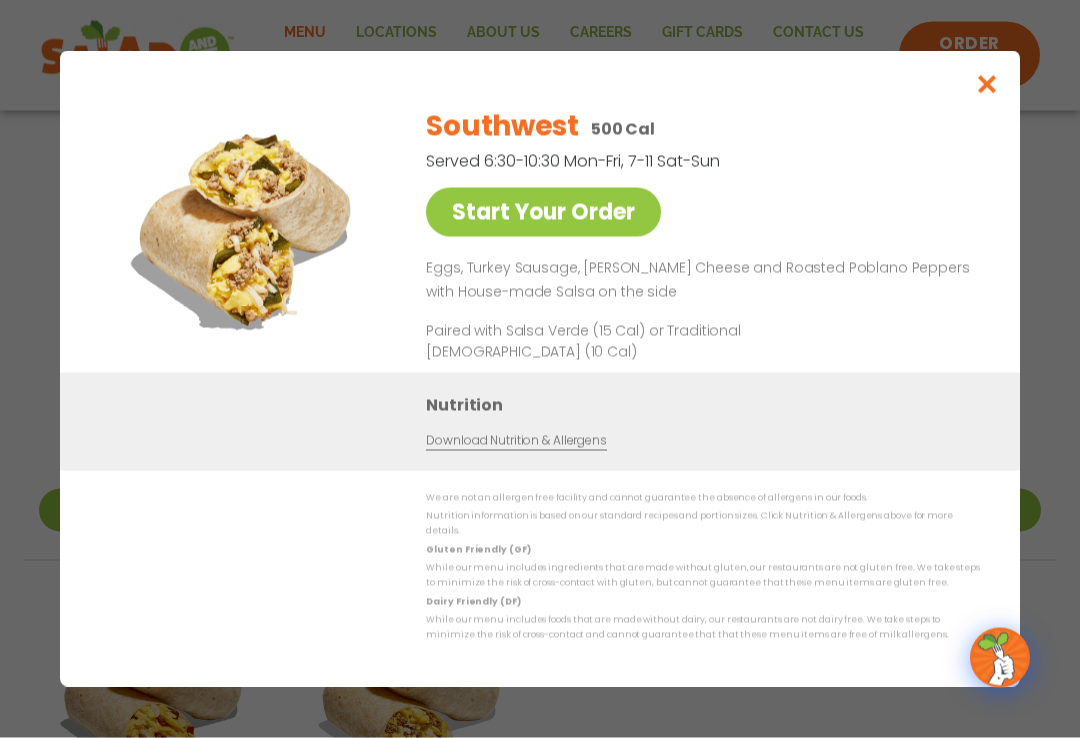 scroll, scrollTop: 484, scrollLeft: 0, axis: vertical 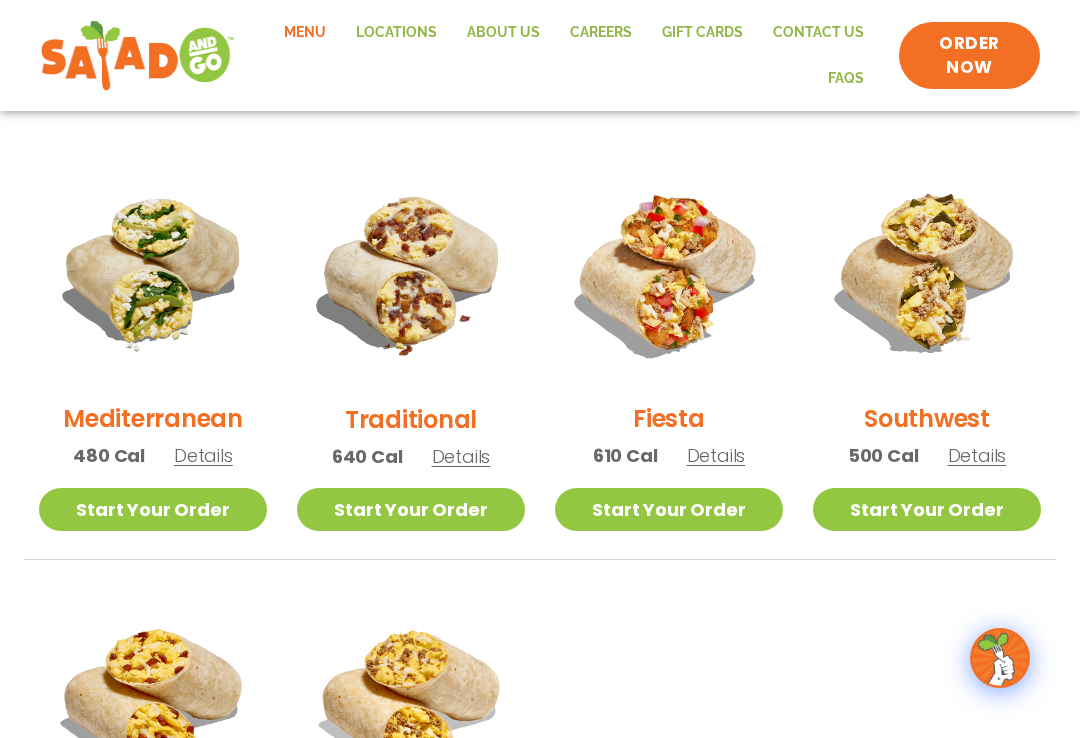 click on "Details" at bounding box center [716, 455] 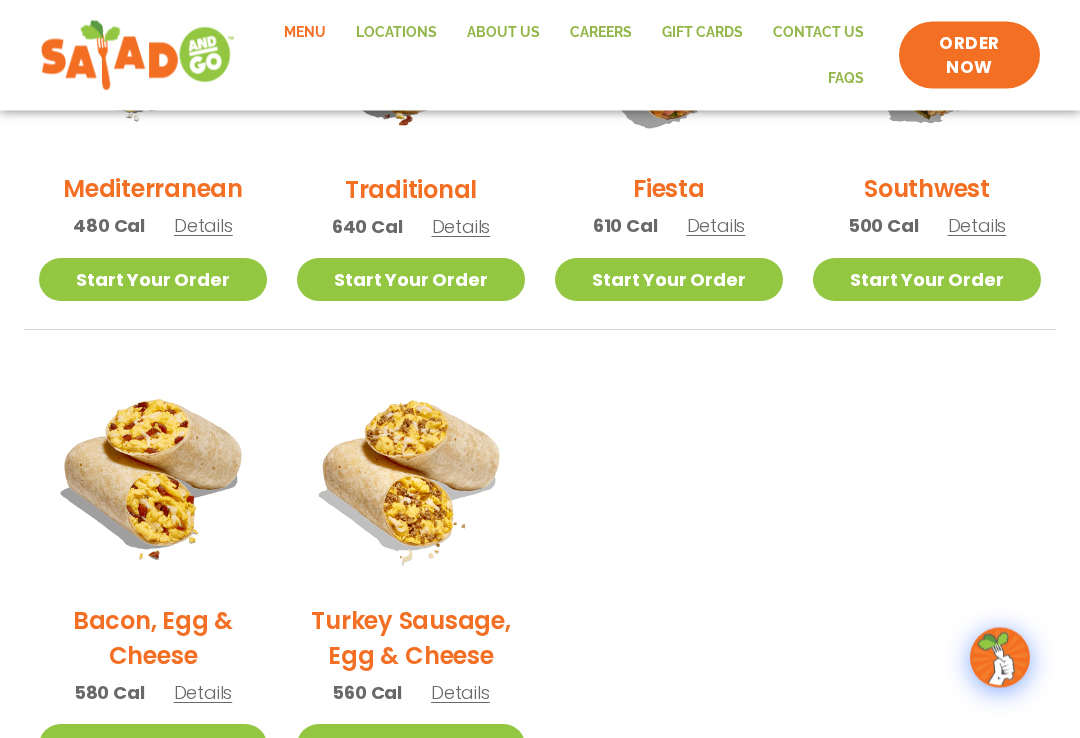 scroll, scrollTop: 721, scrollLeft: 0, axis: vertical 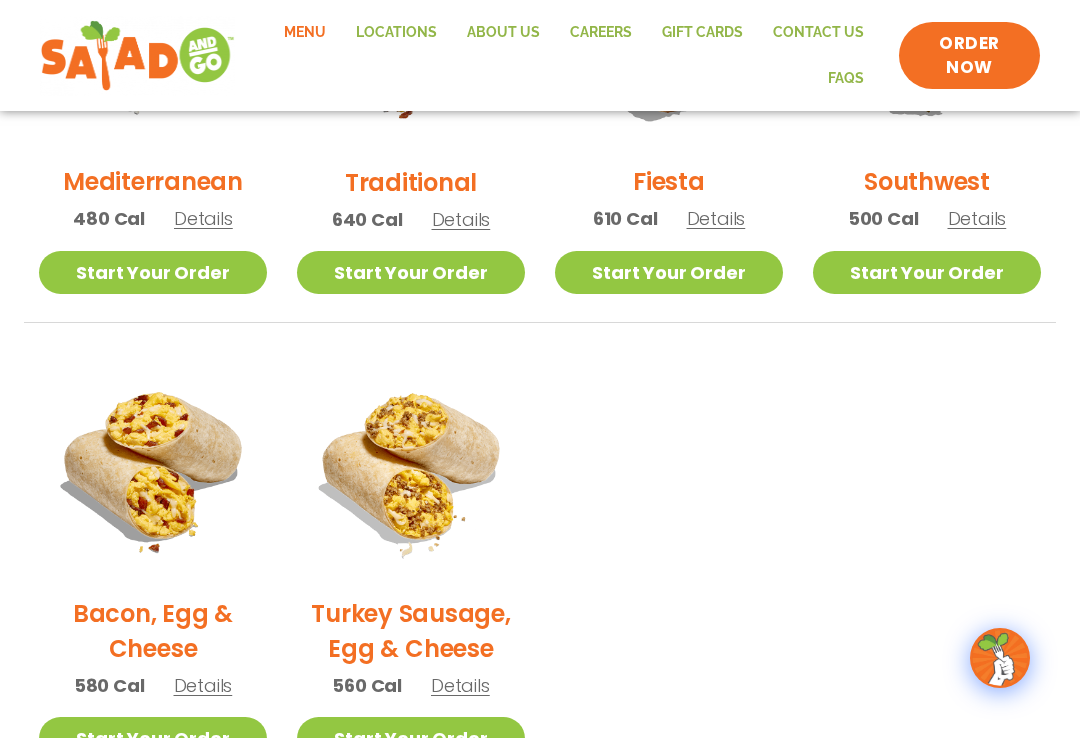 click on "Details" at bounding box center (203, 685) 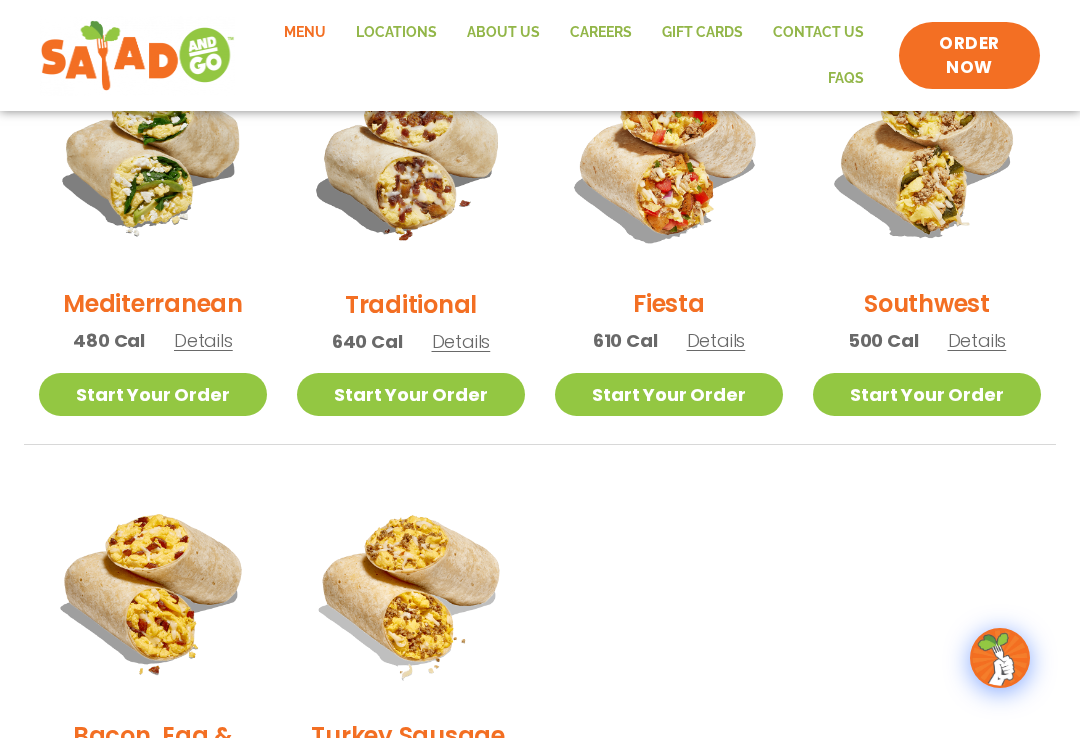 scroll, scrollTop: 597, scrollLeft: 0, axis: vertical 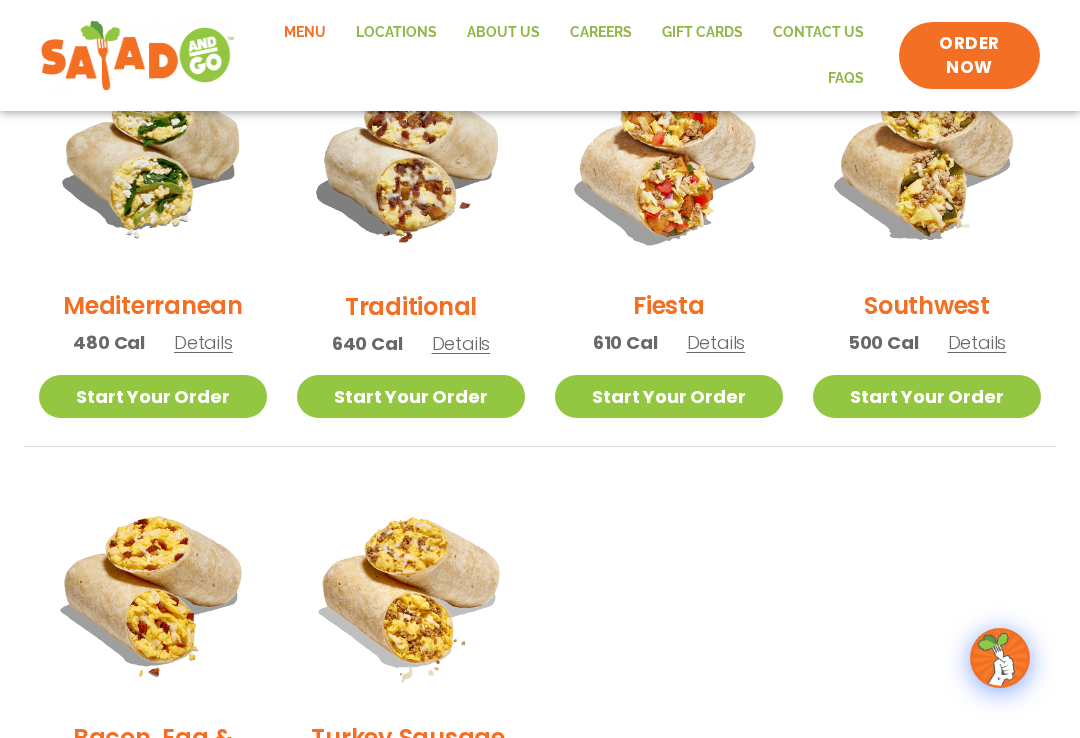click on "Details" at bounding box center (461, 343) 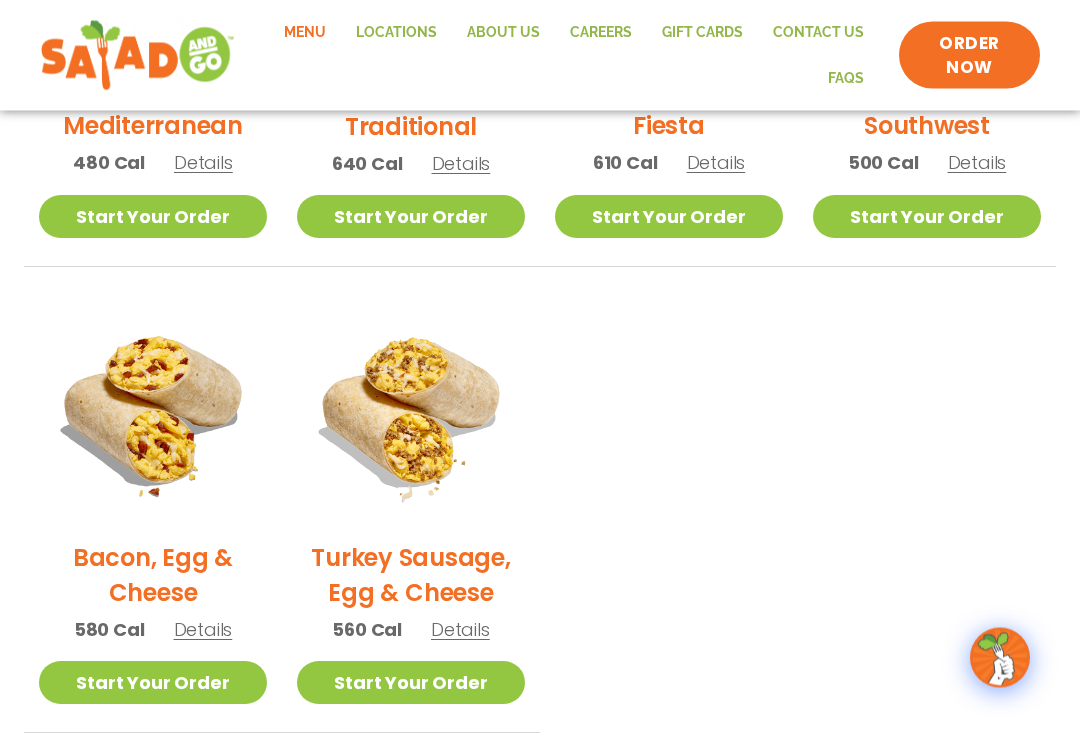 click on "Details" at bounding box center [460, 630] 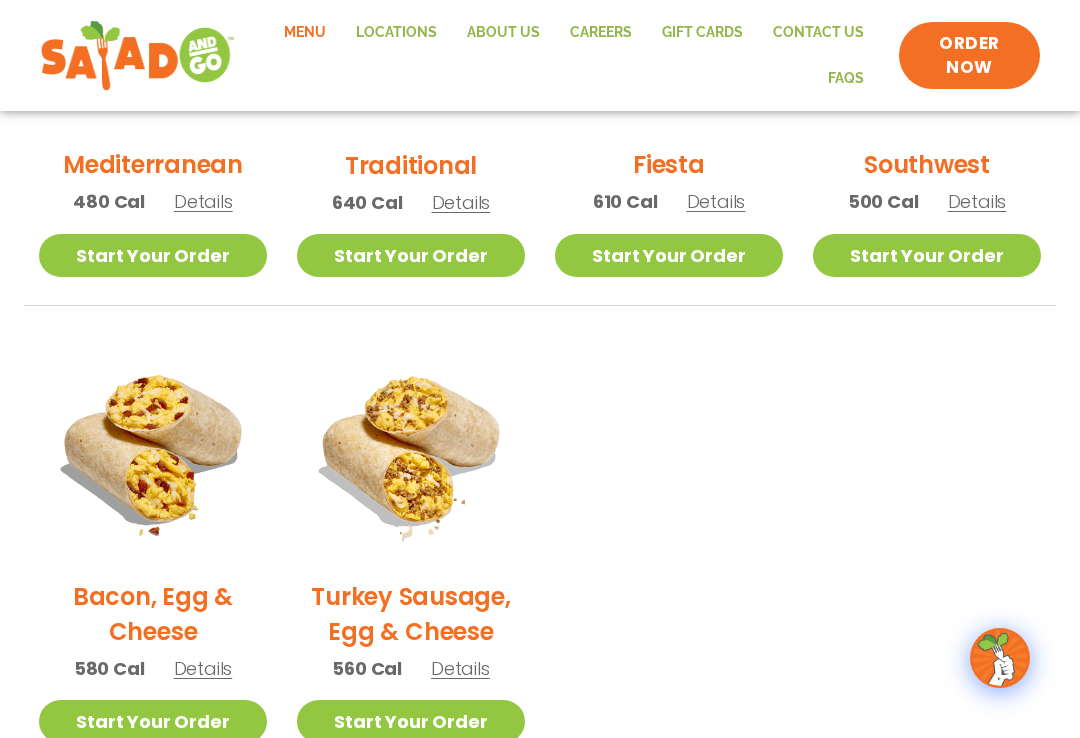 scroll, scrollTop: 737, scrollLeft: 0, axis: vertical 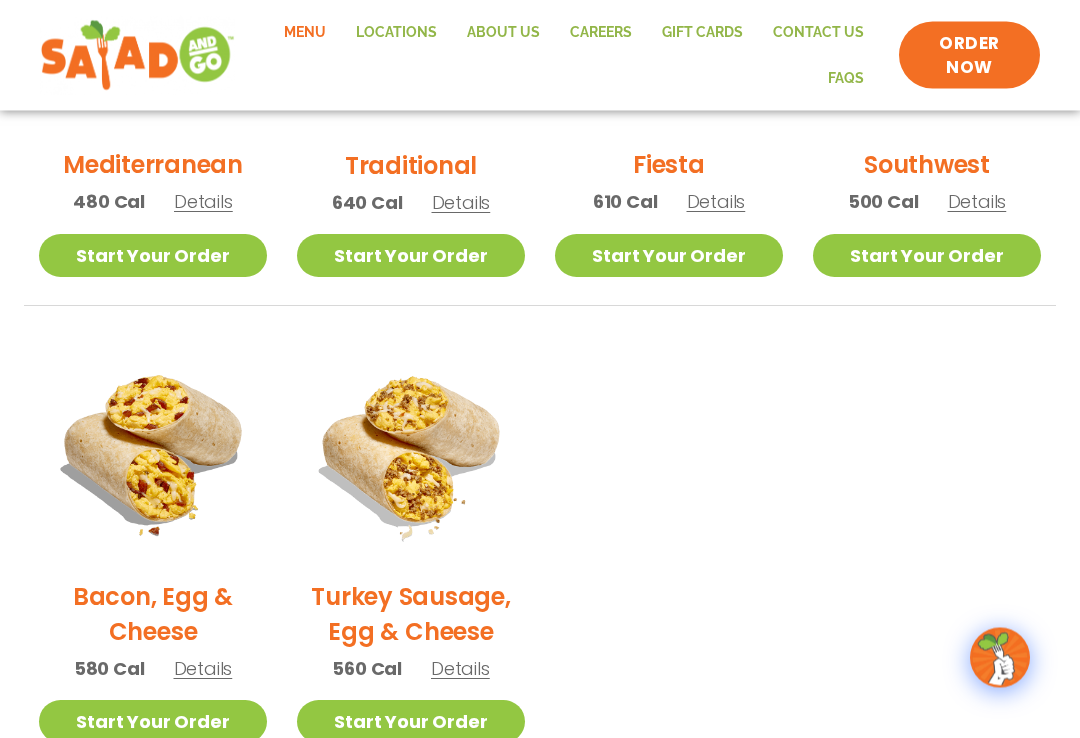 click on "Details" at bounding box center [203, 669] 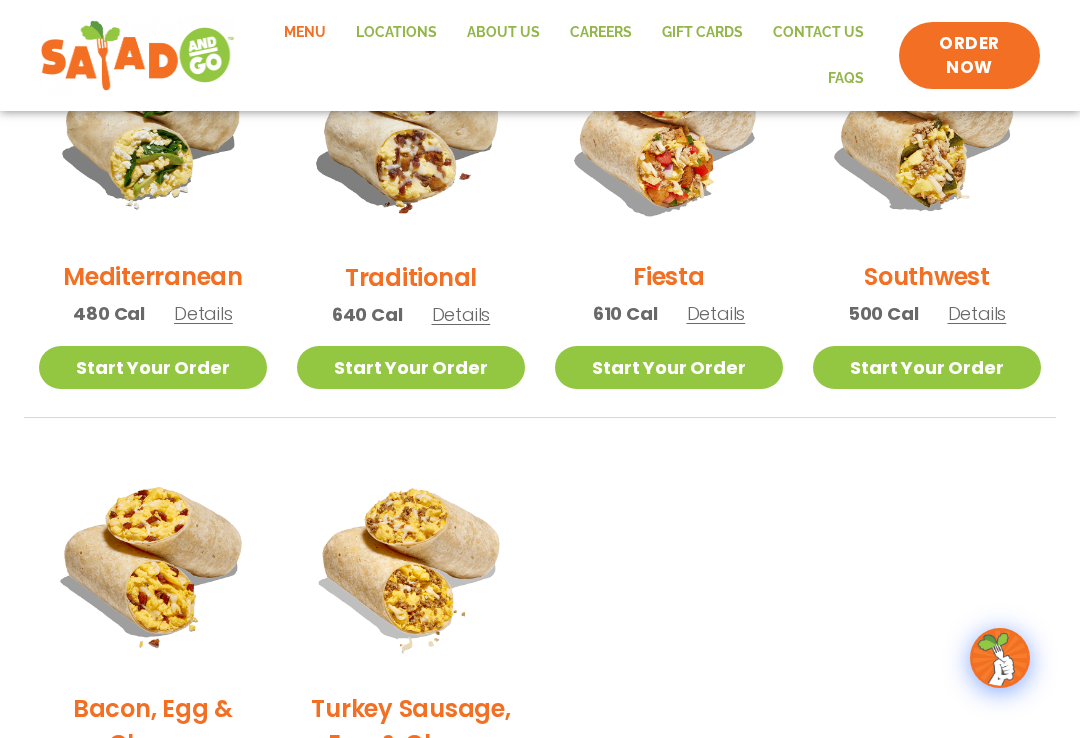 scroll, scrollTop: 625, scrollLeft: 0, axis: vertical 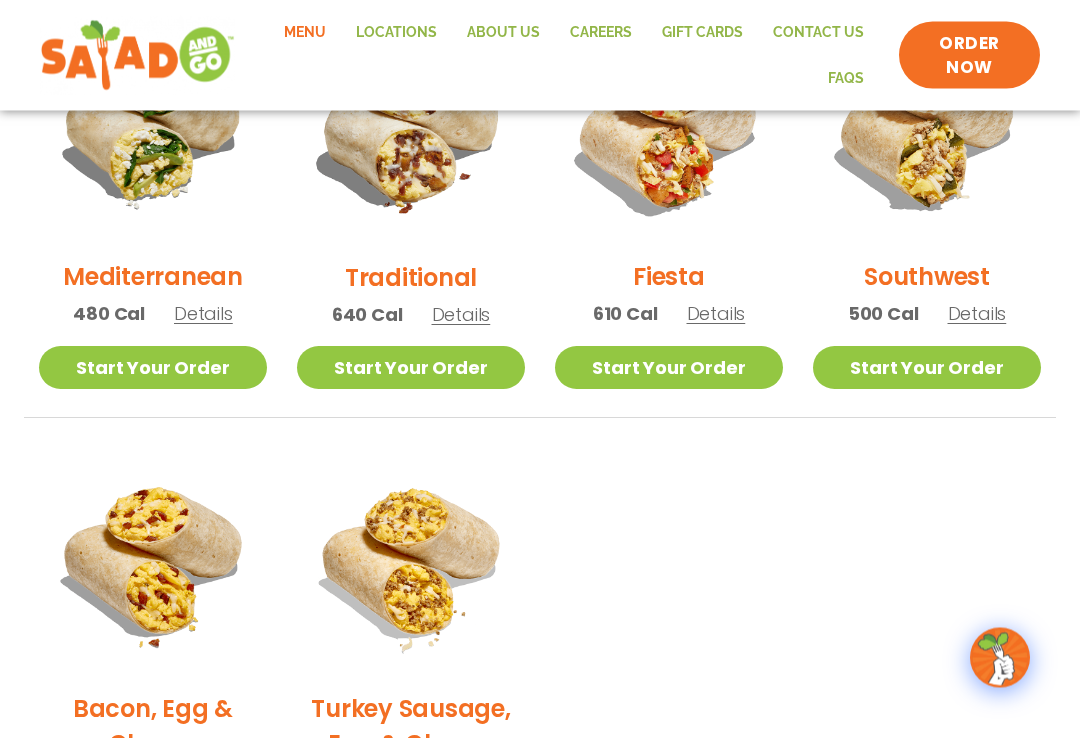 click on "Details" at bounding box center (461, 315) 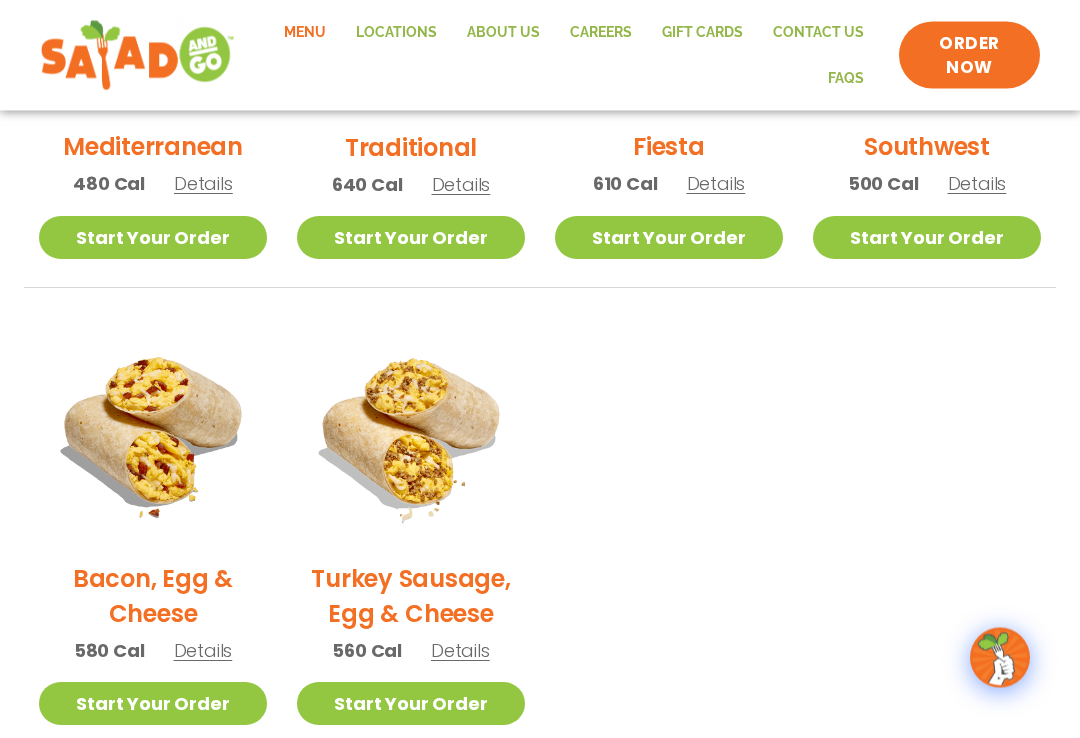 click on "Details" at bounding box center (460, 651) 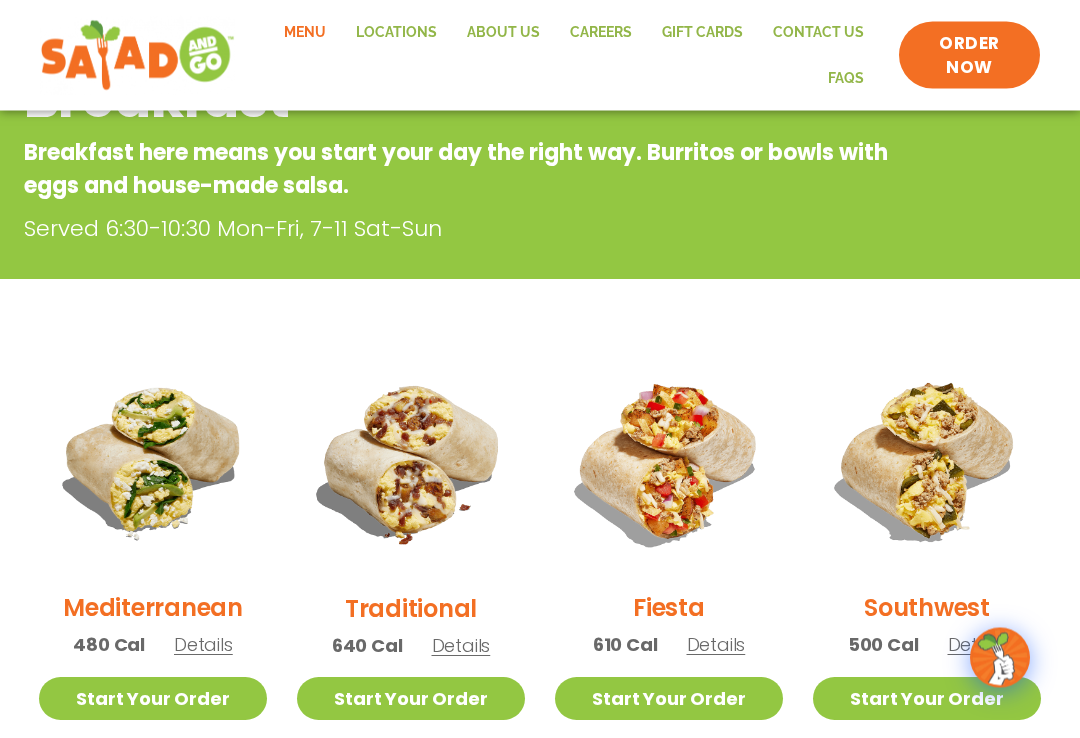 scroll, scrollTop: 295, scrollLeft: 0, axis: vertical 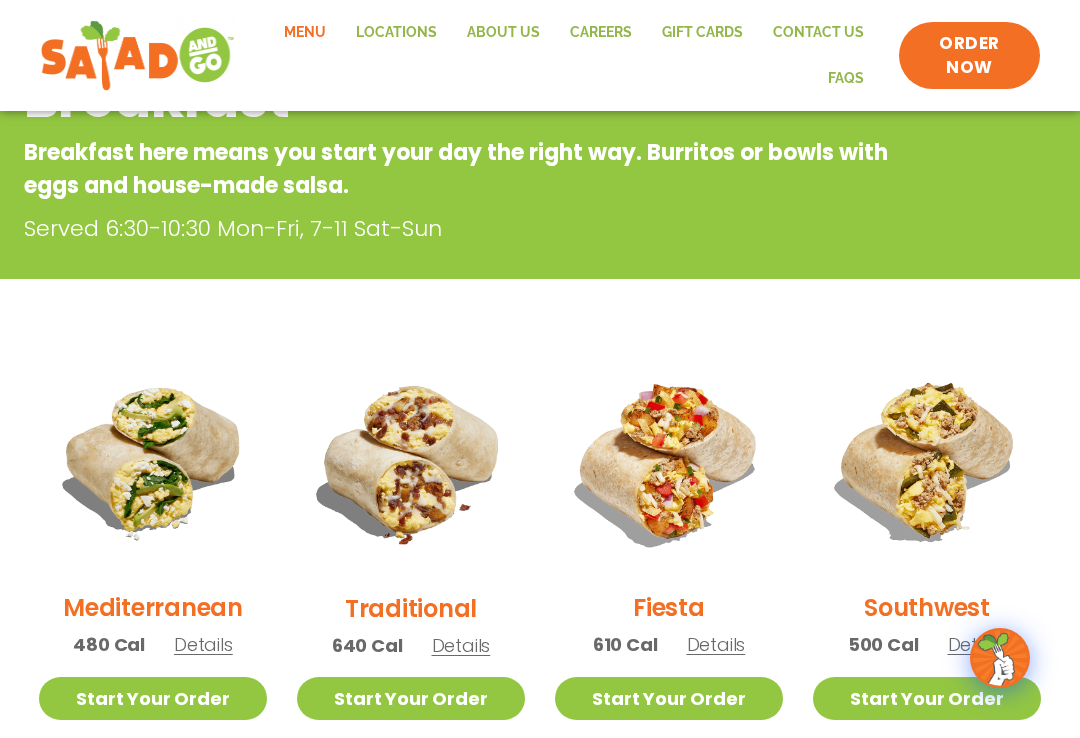 click on "Details" at bounding box center [977, 644] 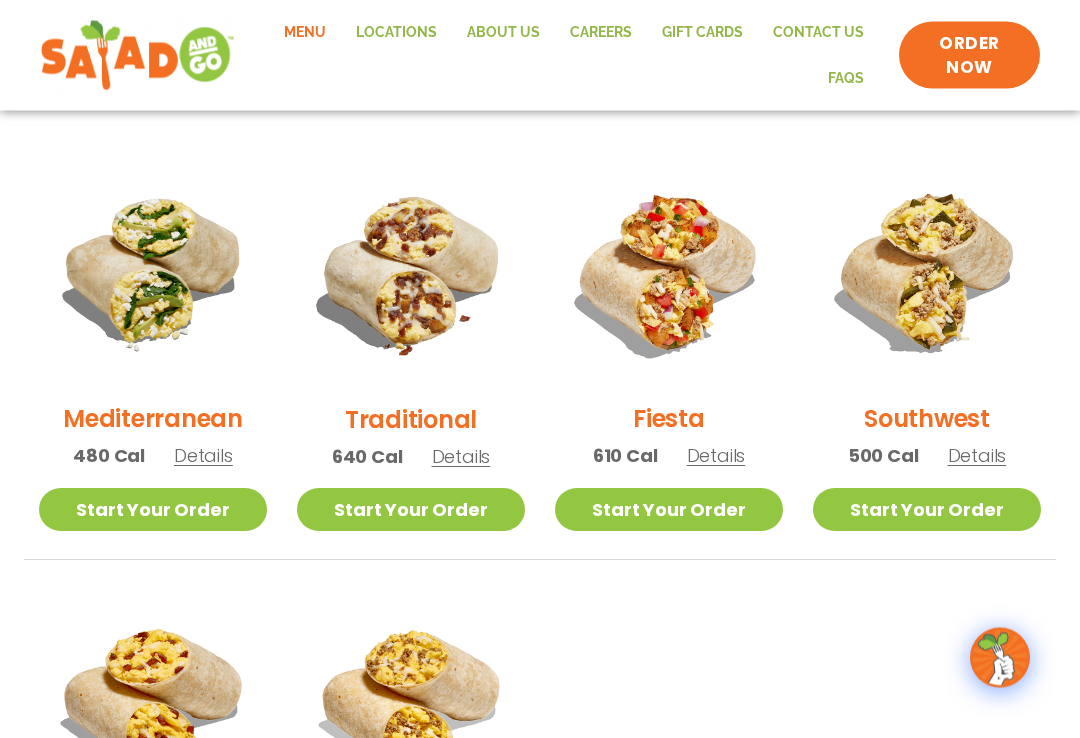 scroll, scrollTop: 482, scrollLeft: 0, axis: vertical 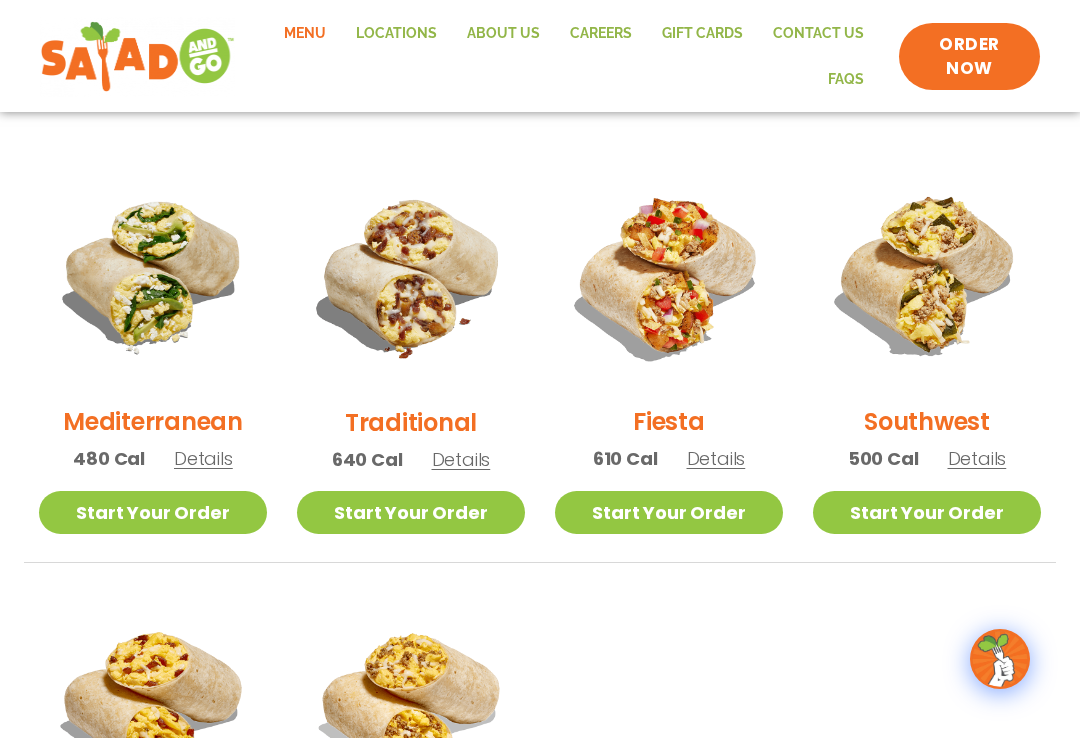 click on "Details" at bounding box center (461, 458) 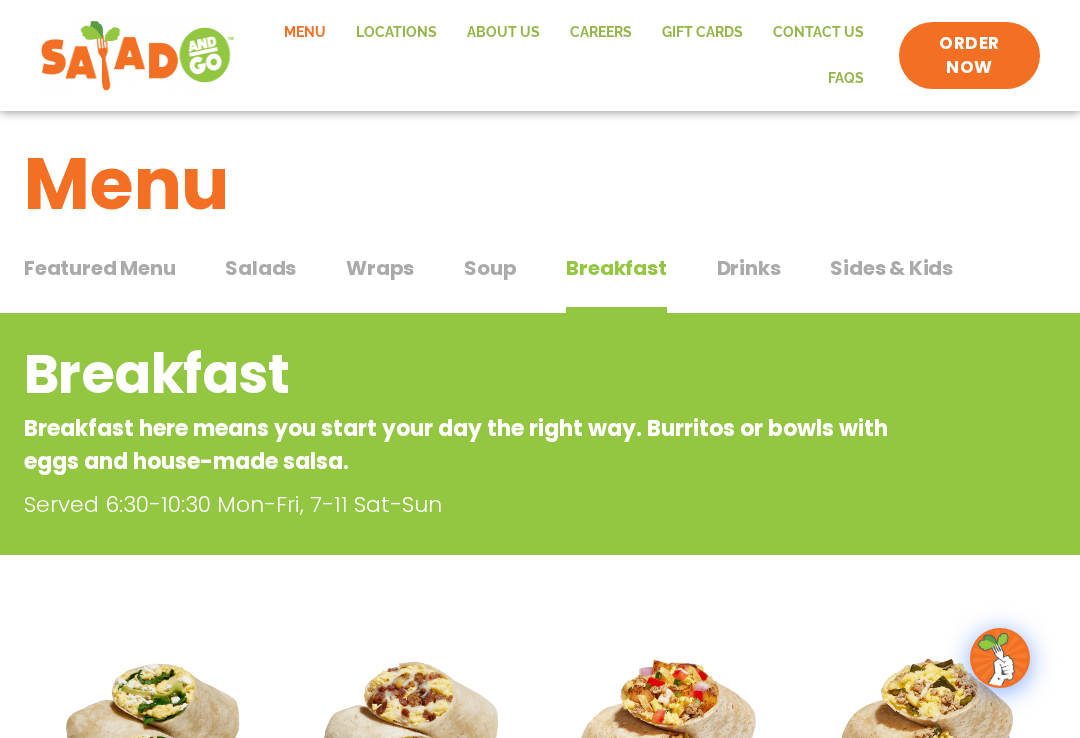 scroll, scrollTop: 0, scrollLeft: 0, axis: both 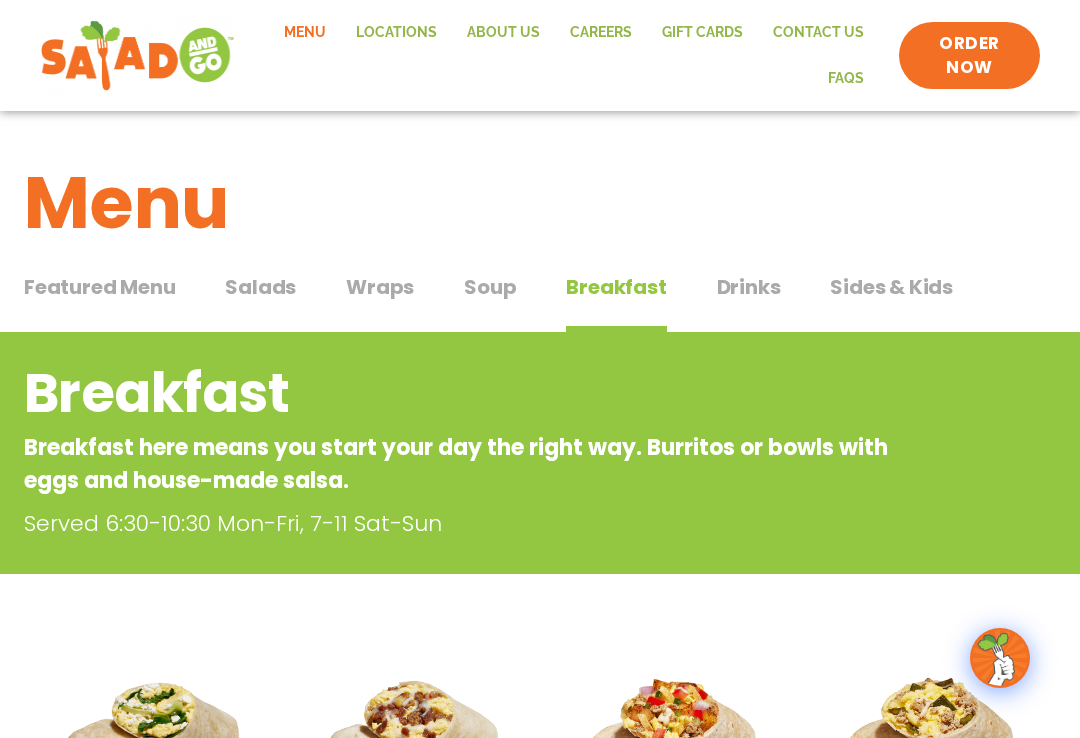 click on "Drinks" at bounding box center (749, 287) 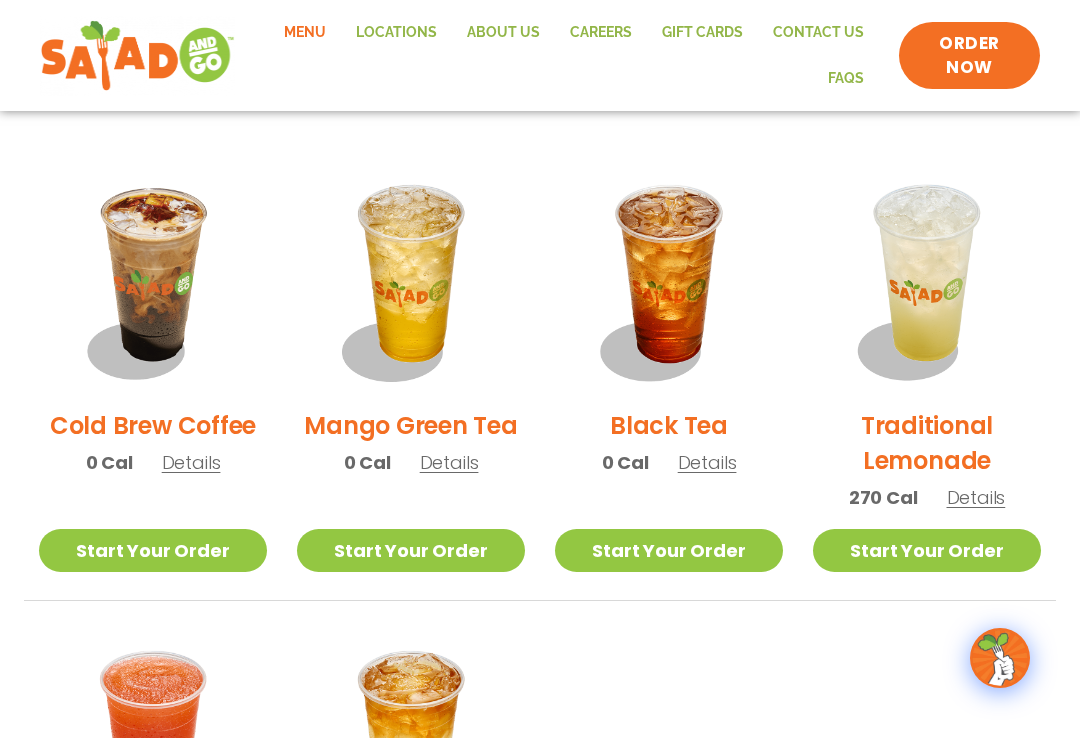 scroll, scrollTop: 443, scrollLeft: 0, axis: vertical 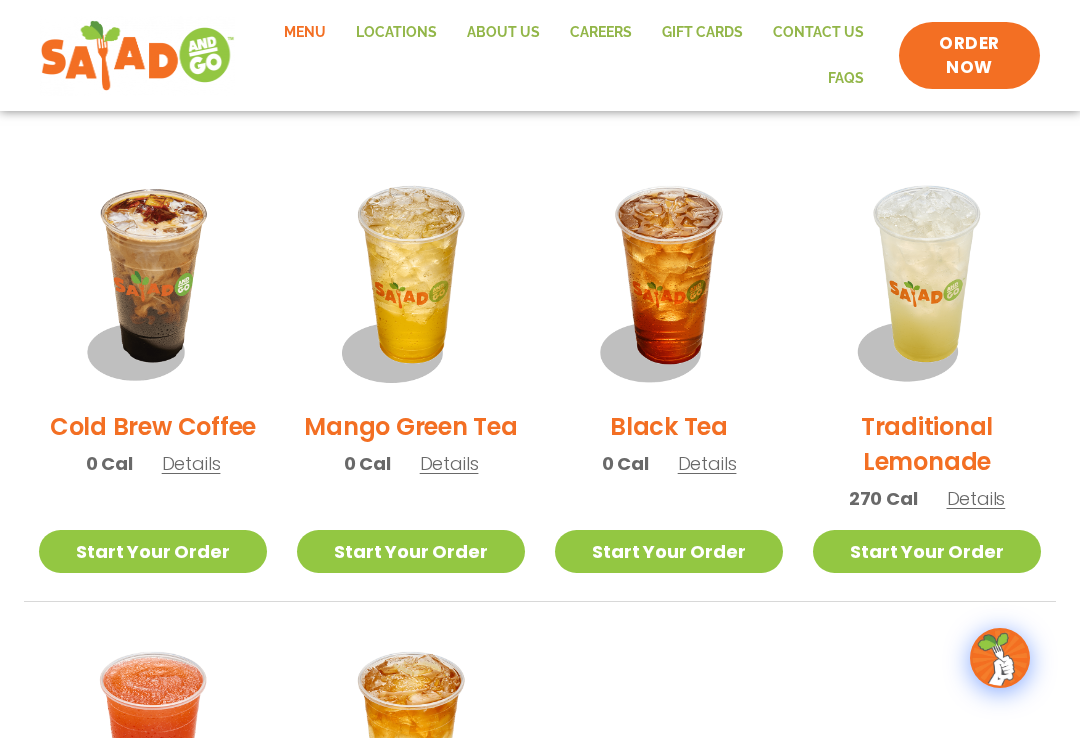 click on "Details" at bounding box center (191, 463) 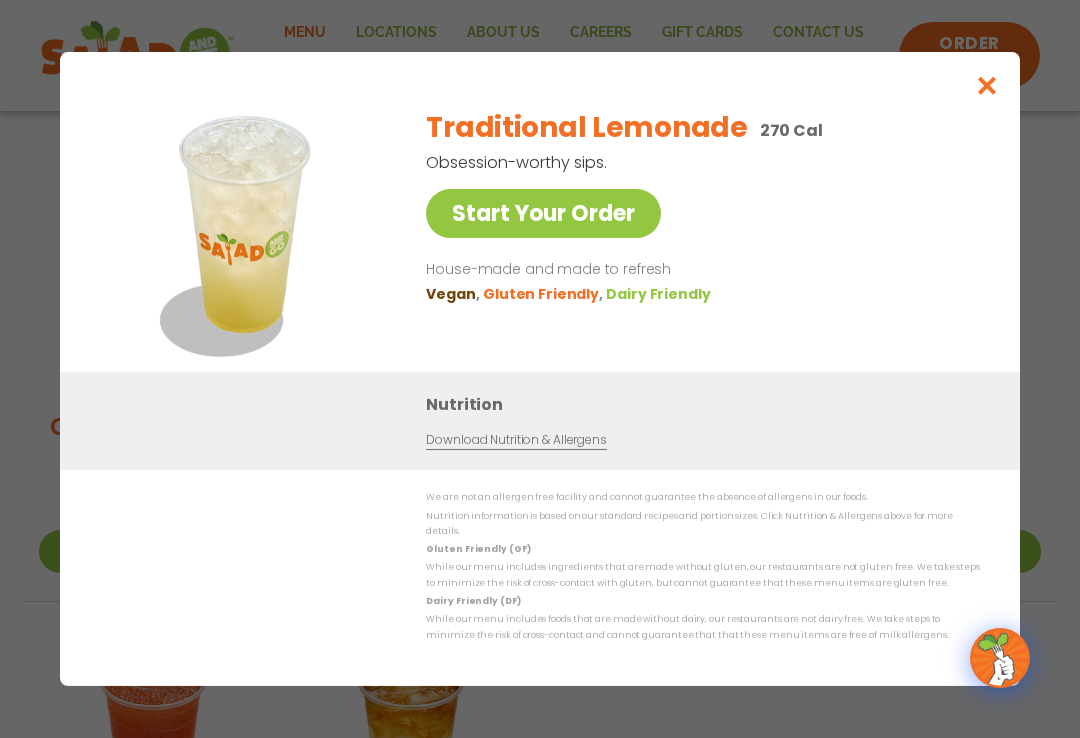click on "Download Nutrition & Allergens" at bounding box center (516, 440) 